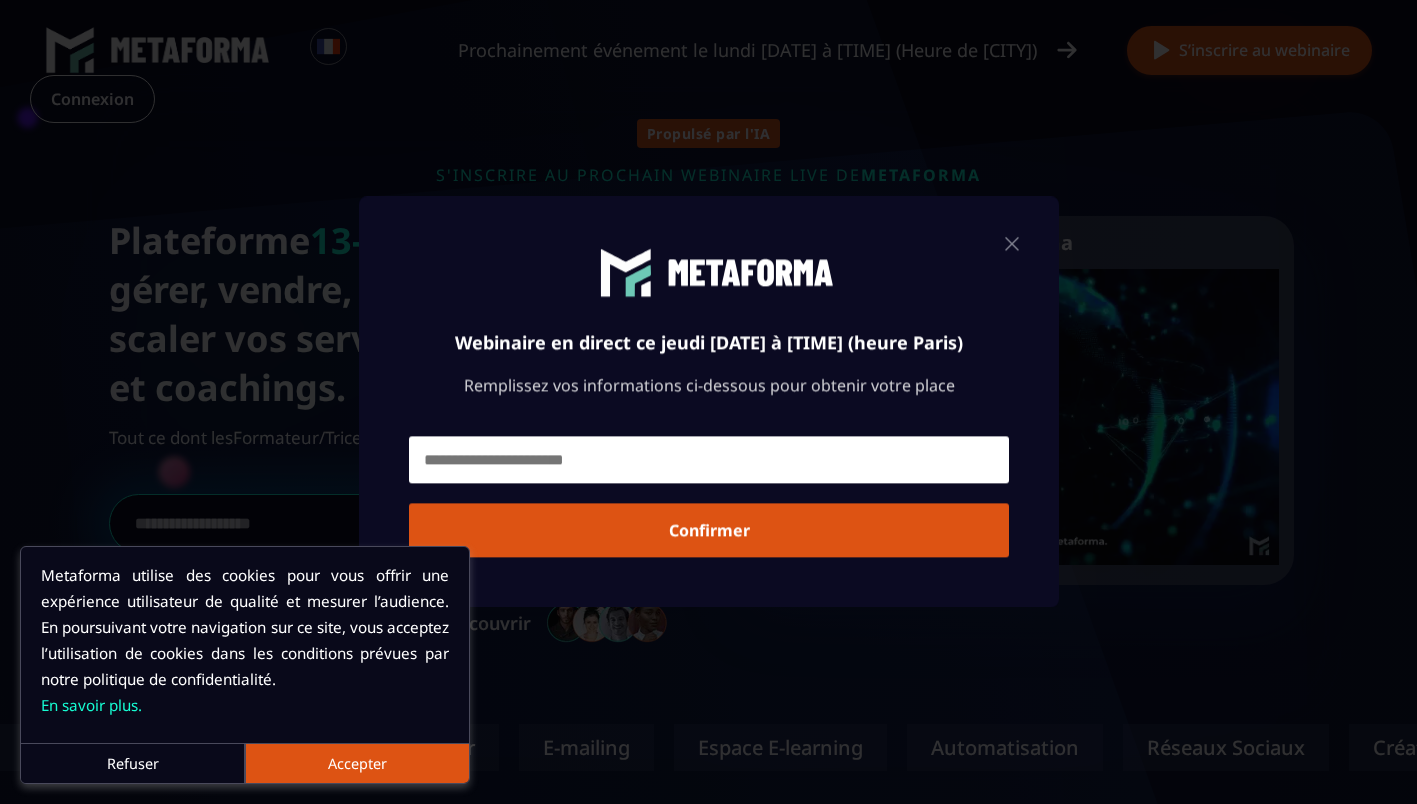 scroll, scrollTop: 0, scrollLeft: 0, axis: both 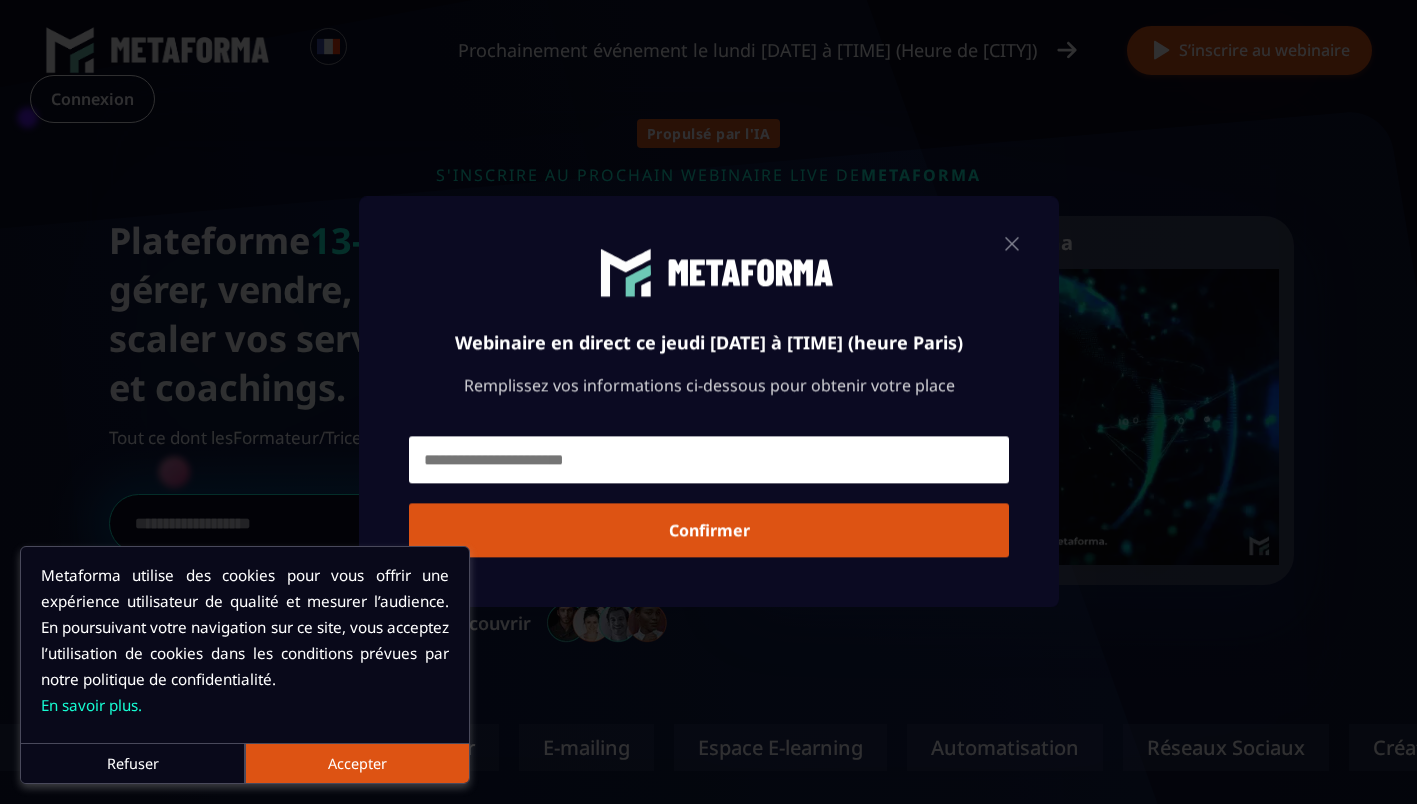click at bounding box center [1012, 243] 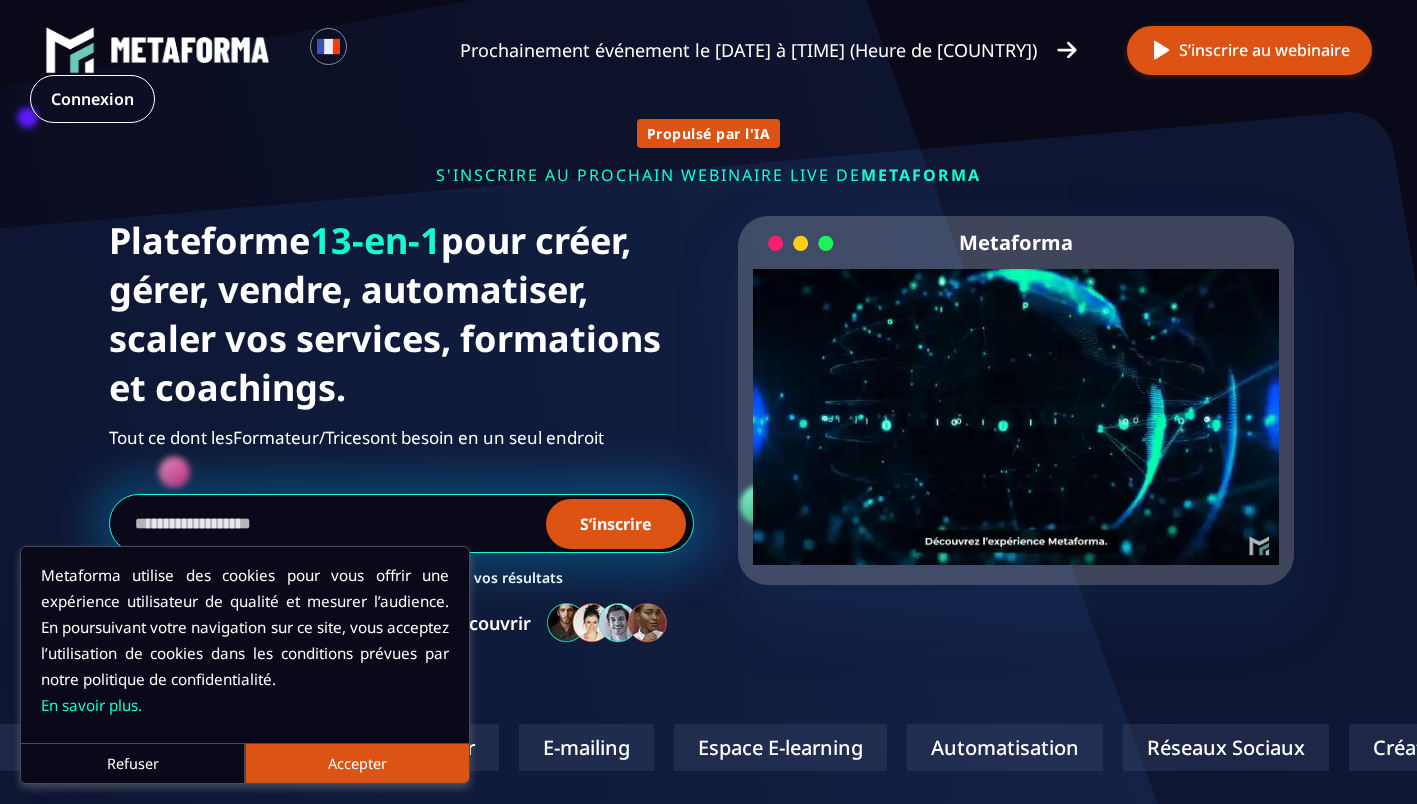 scroll, scrollTop: 0, scrollLeft: 0, axis: both 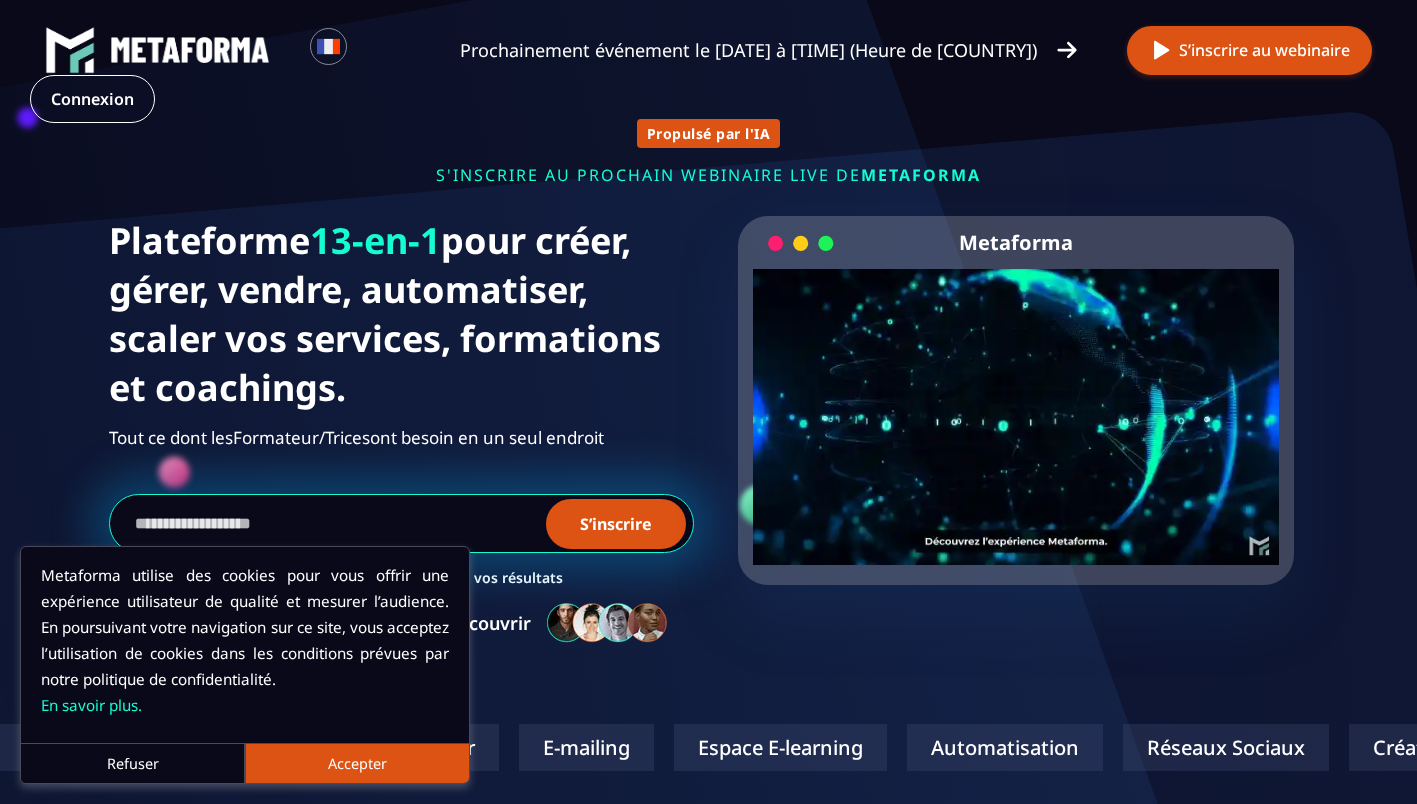 click on "Loading... Prochainement événement le lundi 18 août à 11h00 (Heure de Paris)  S’inscrire au webinaire Connexion" at bounding box center [708, 74] 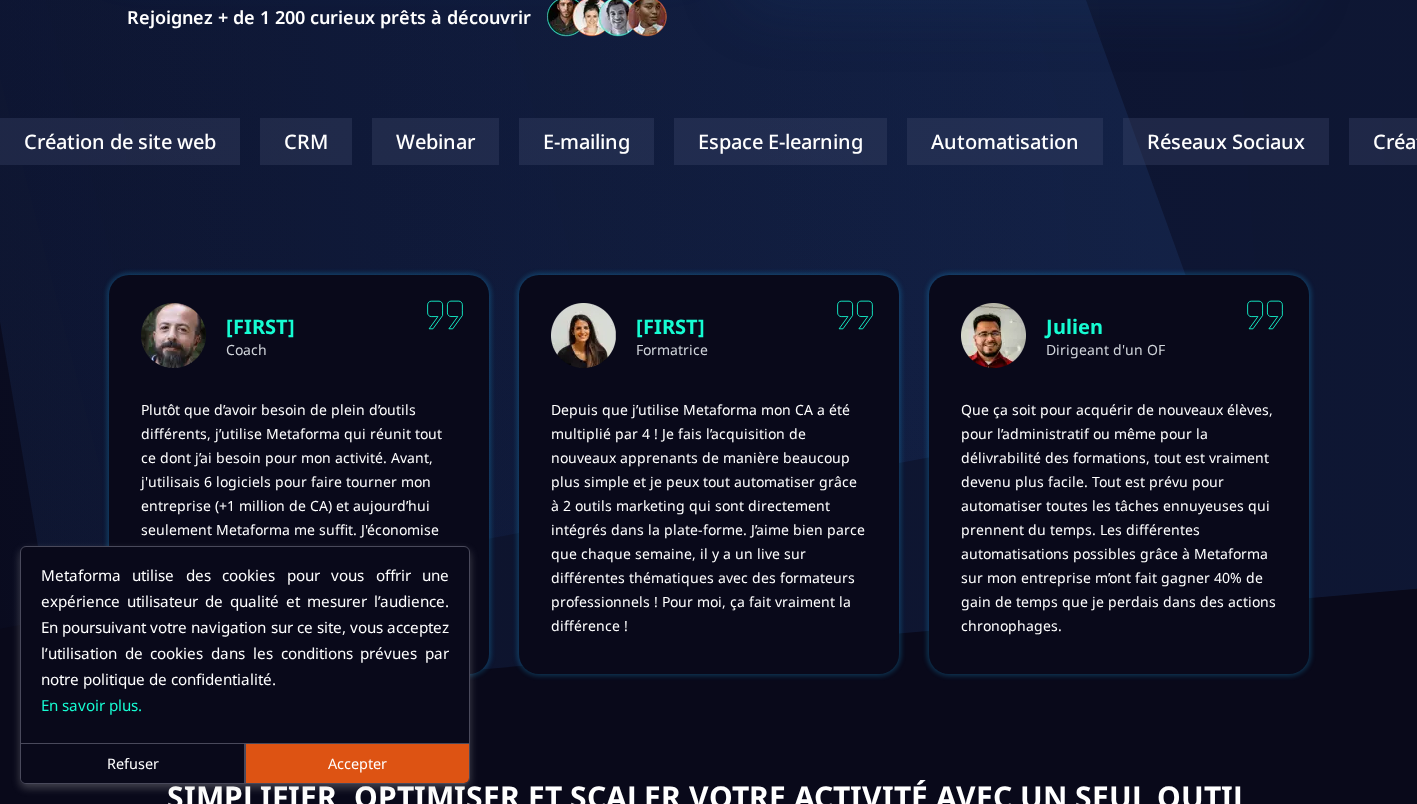 scroll, scrollTop: 0, scrollLeft: 0, axis: both 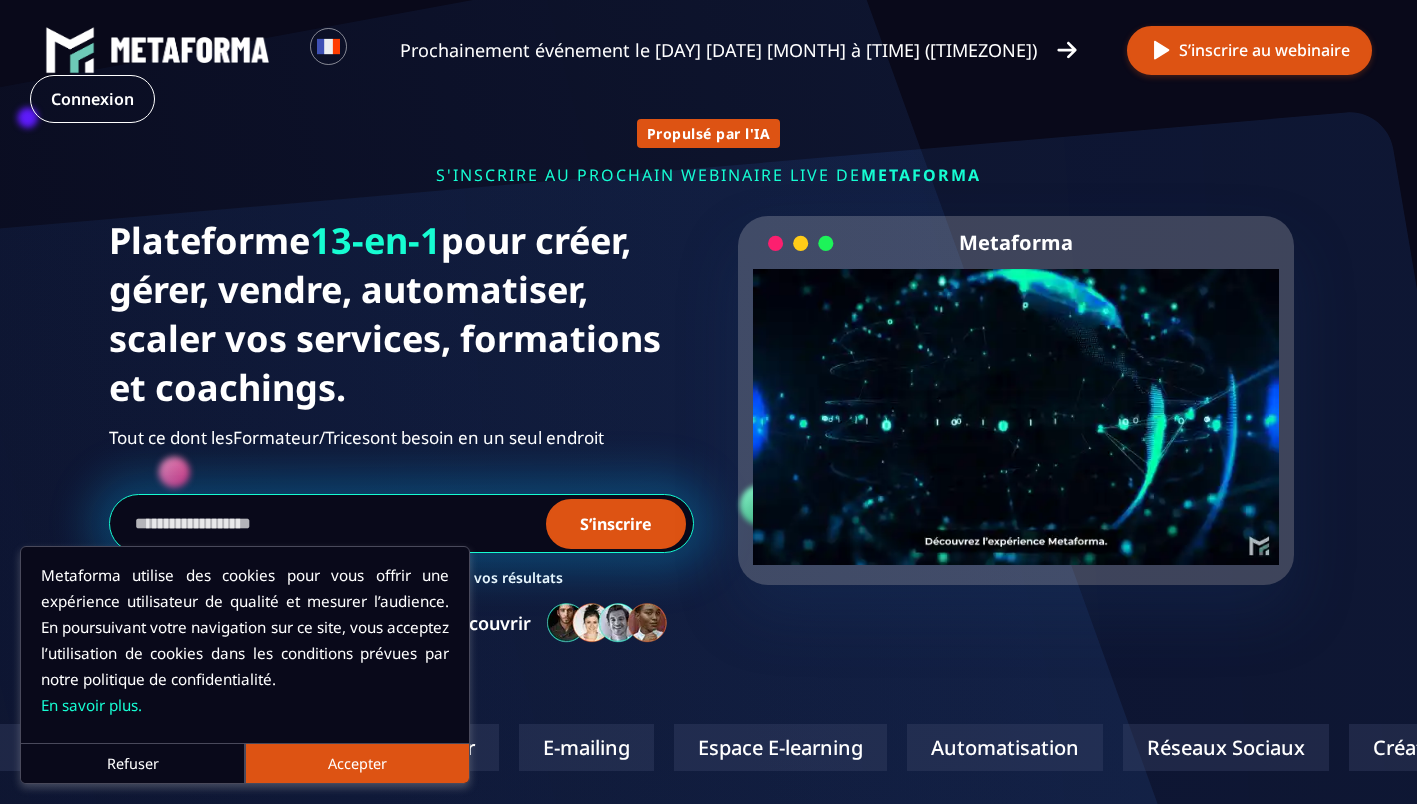 click on "Accepter" at bounding box center (357, 763) 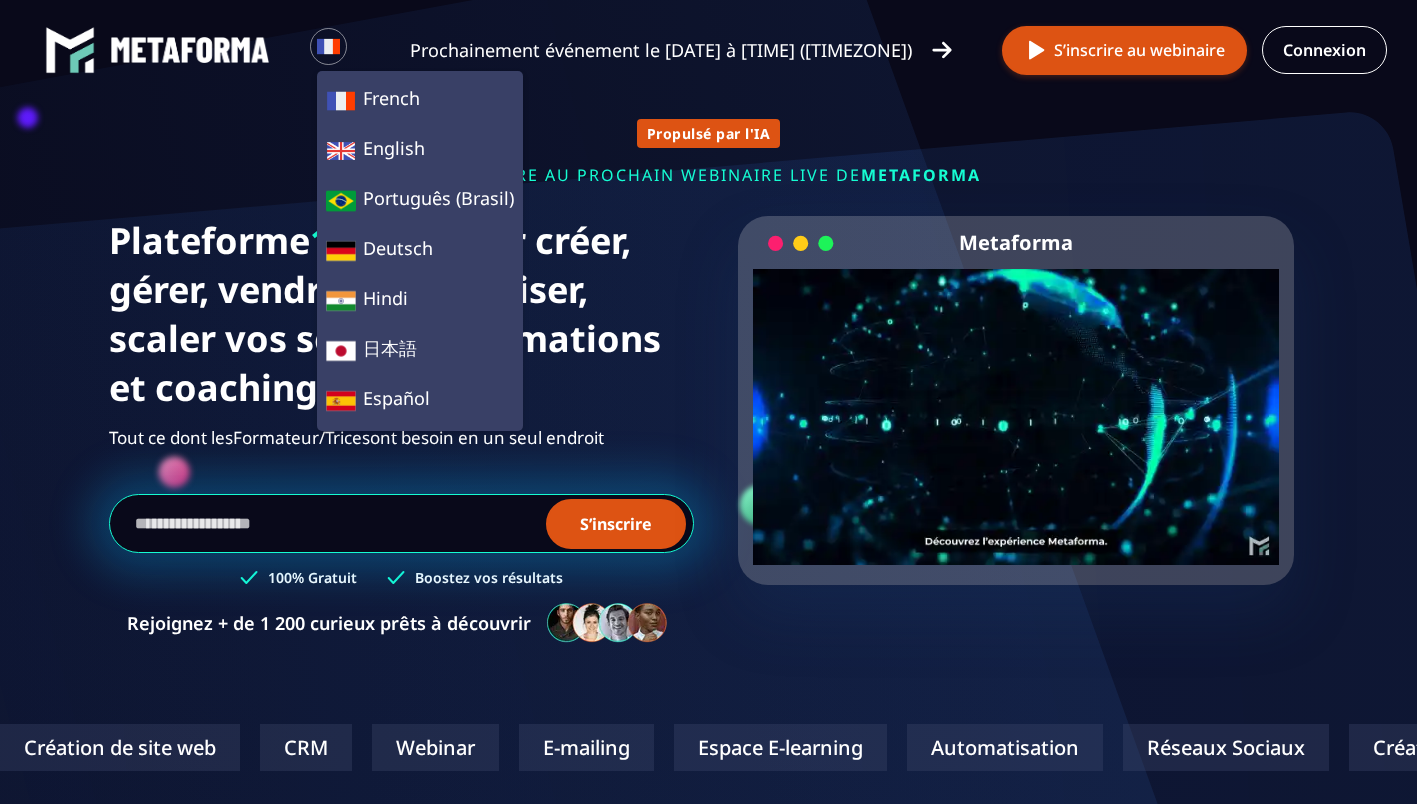 scroll, scrollTop: 0, scrollLeft: 0, axis: both 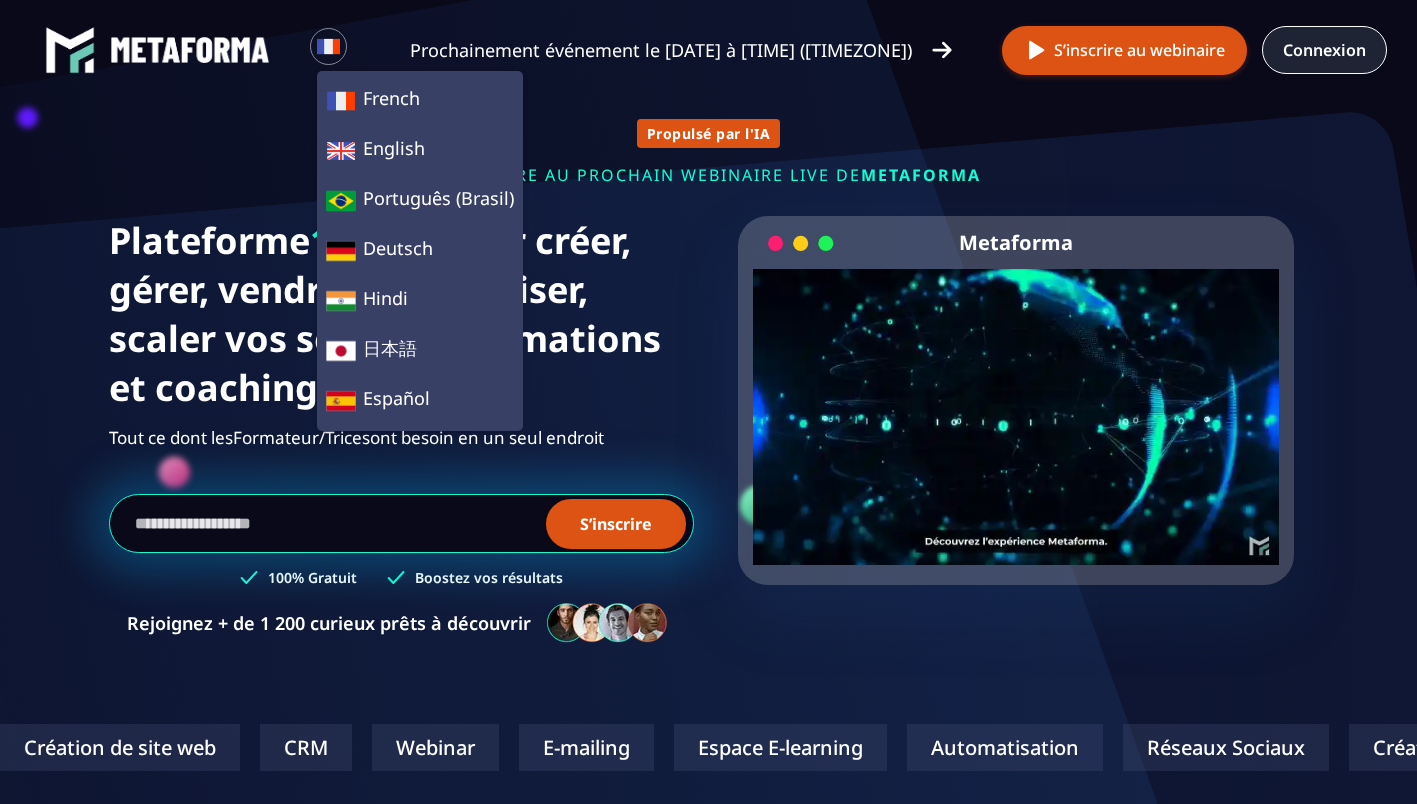 click on "Connexion" at bounding box center [1324, 50] 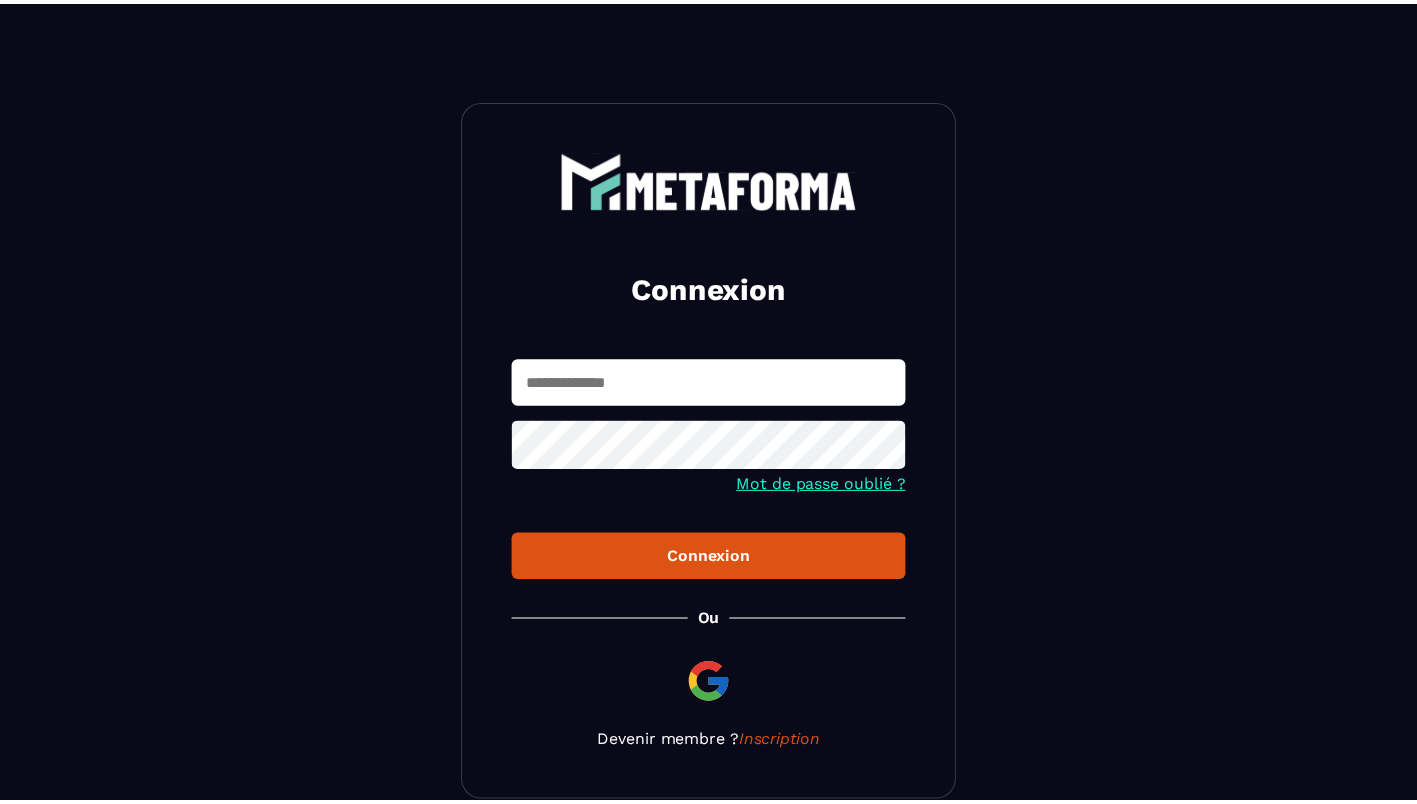 scroll, scrollTop: 0, scrollLeft: 0, axis: both 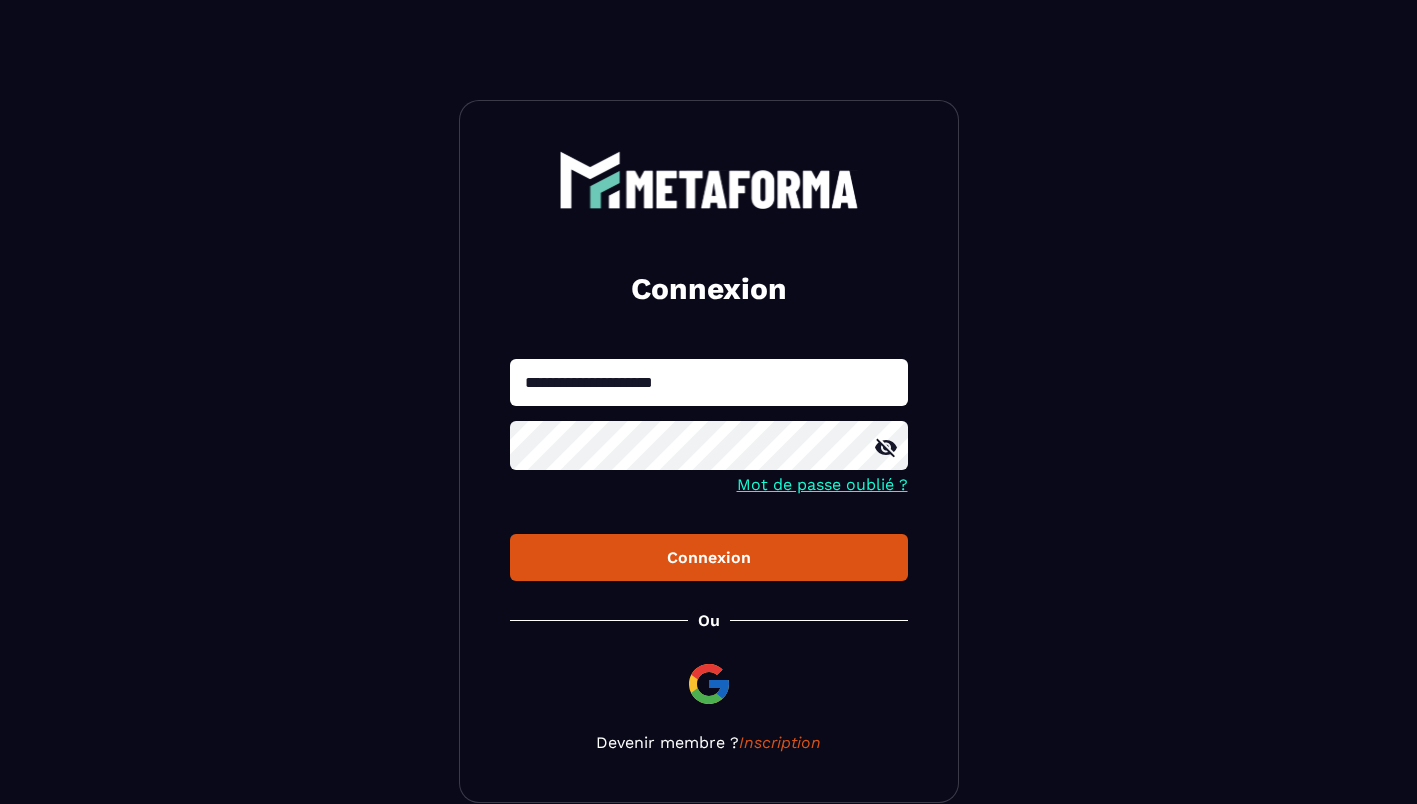 click on "Connexion" at bounding box center [709, 557] 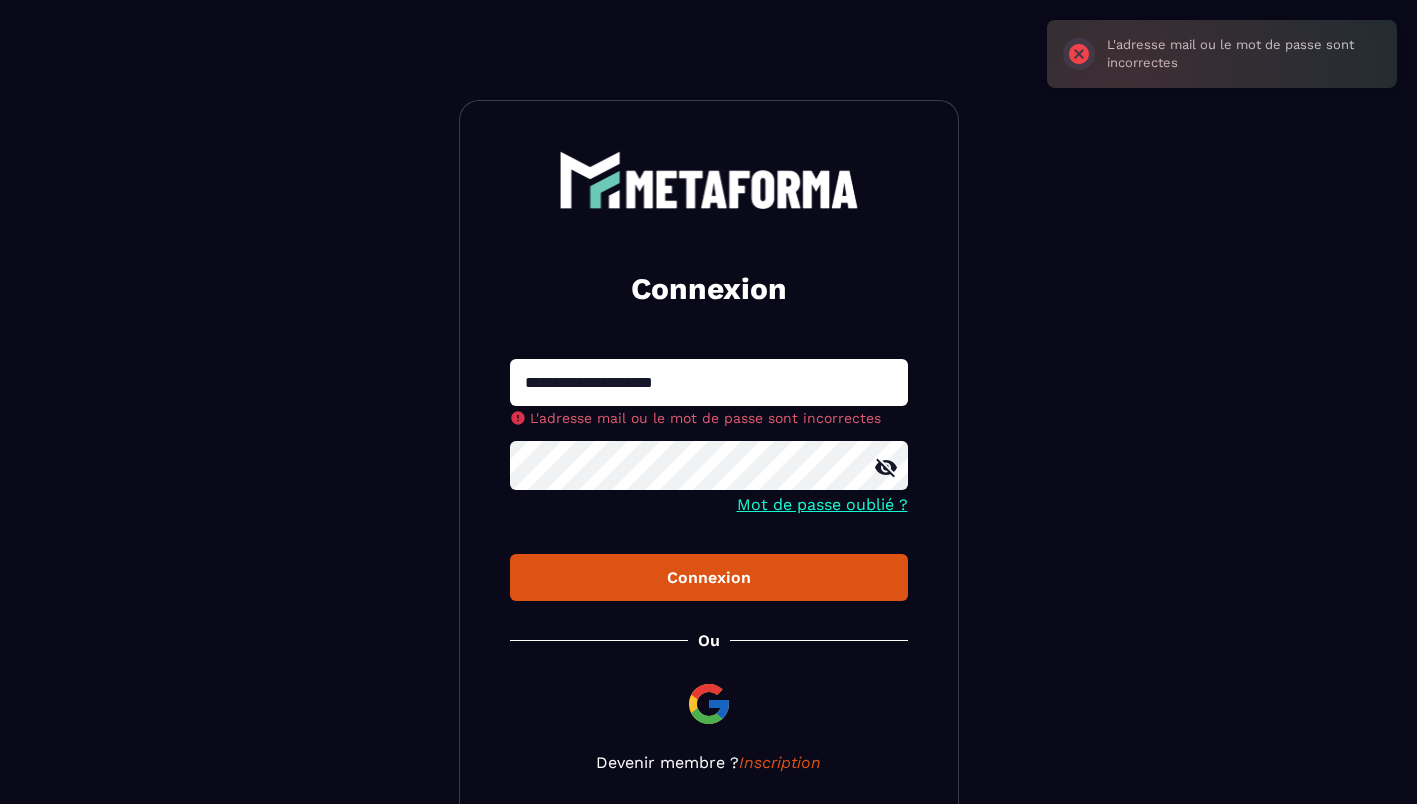 click on "**********" at bounding box center (709, 382) 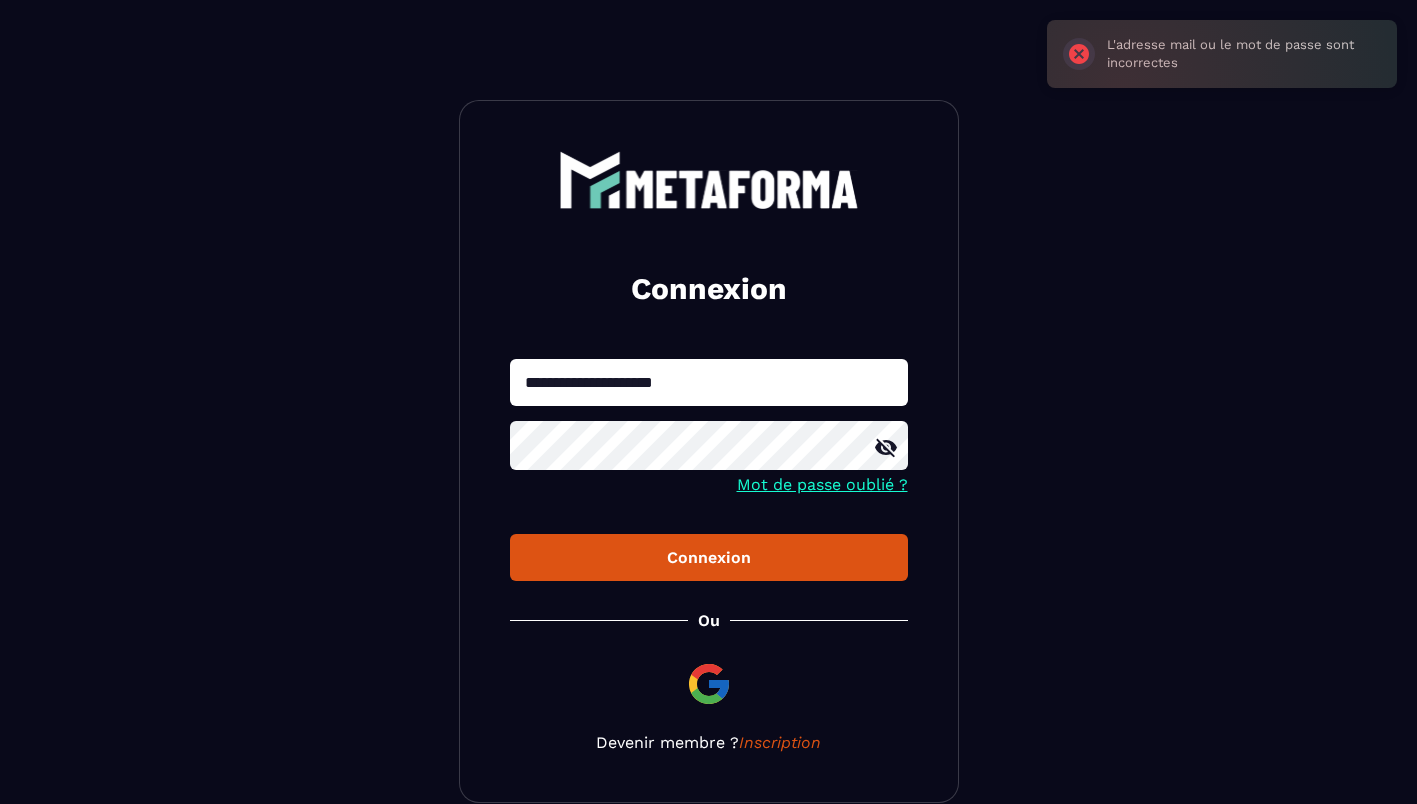 click 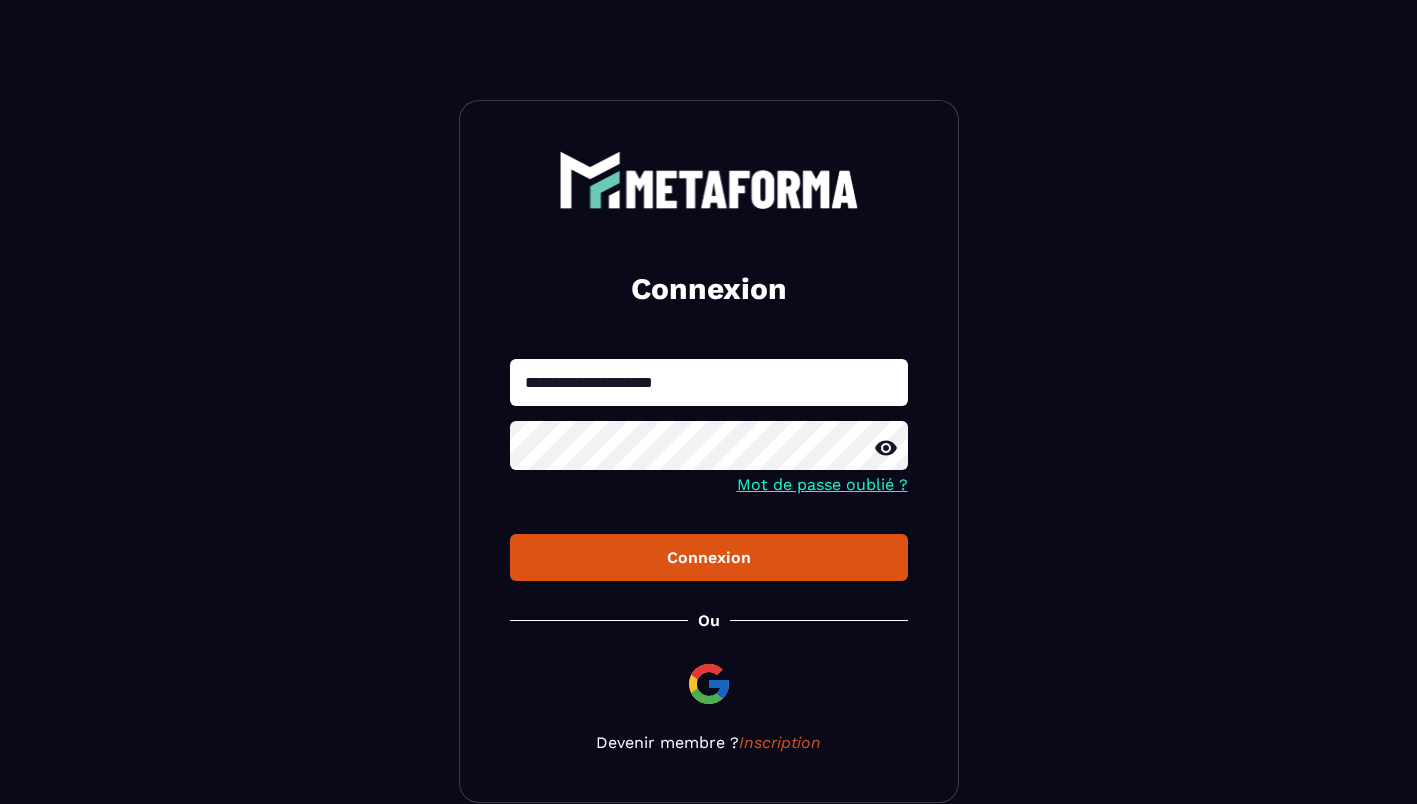 click on "Connexion" at bounding box center [709, 557] 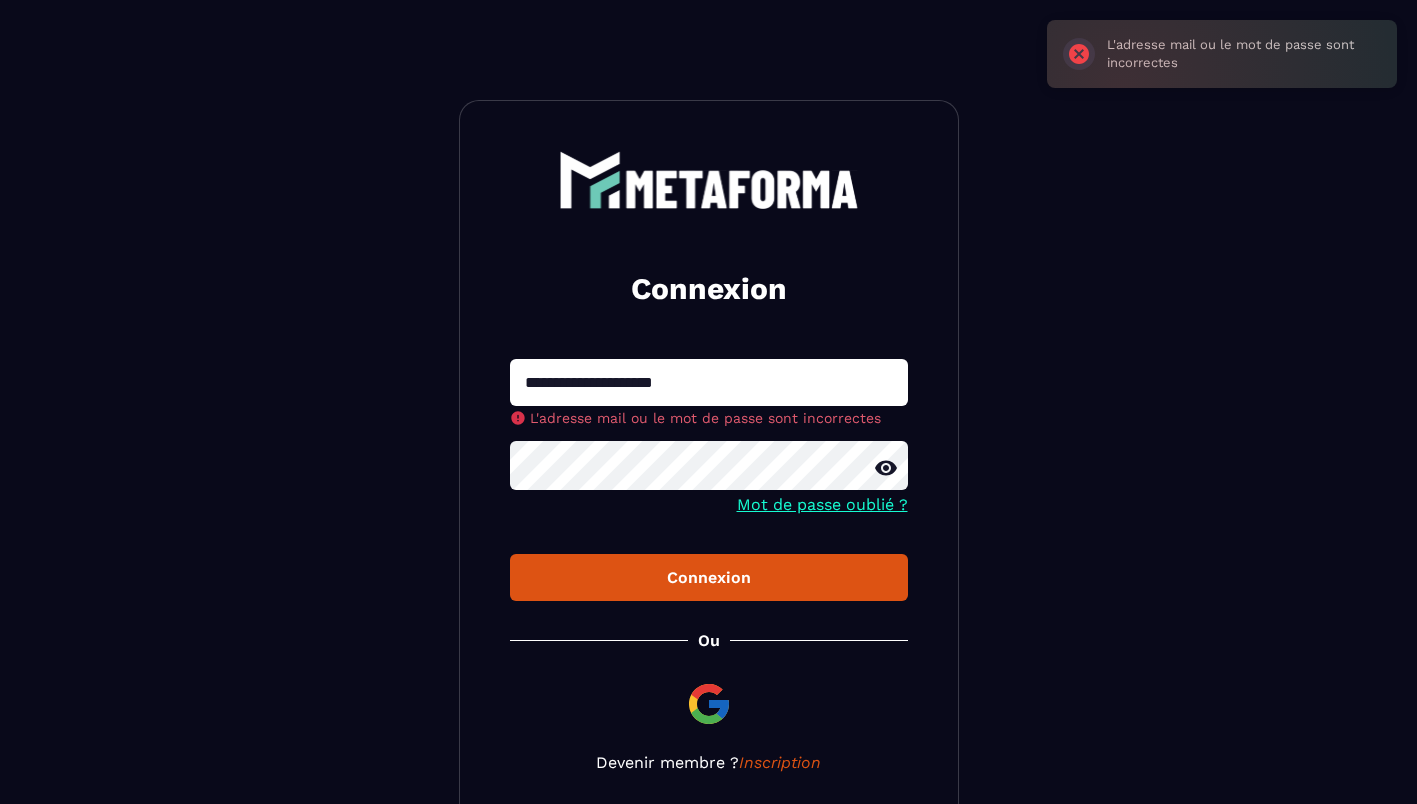 click on "**********" at bounding box center (709, 382) 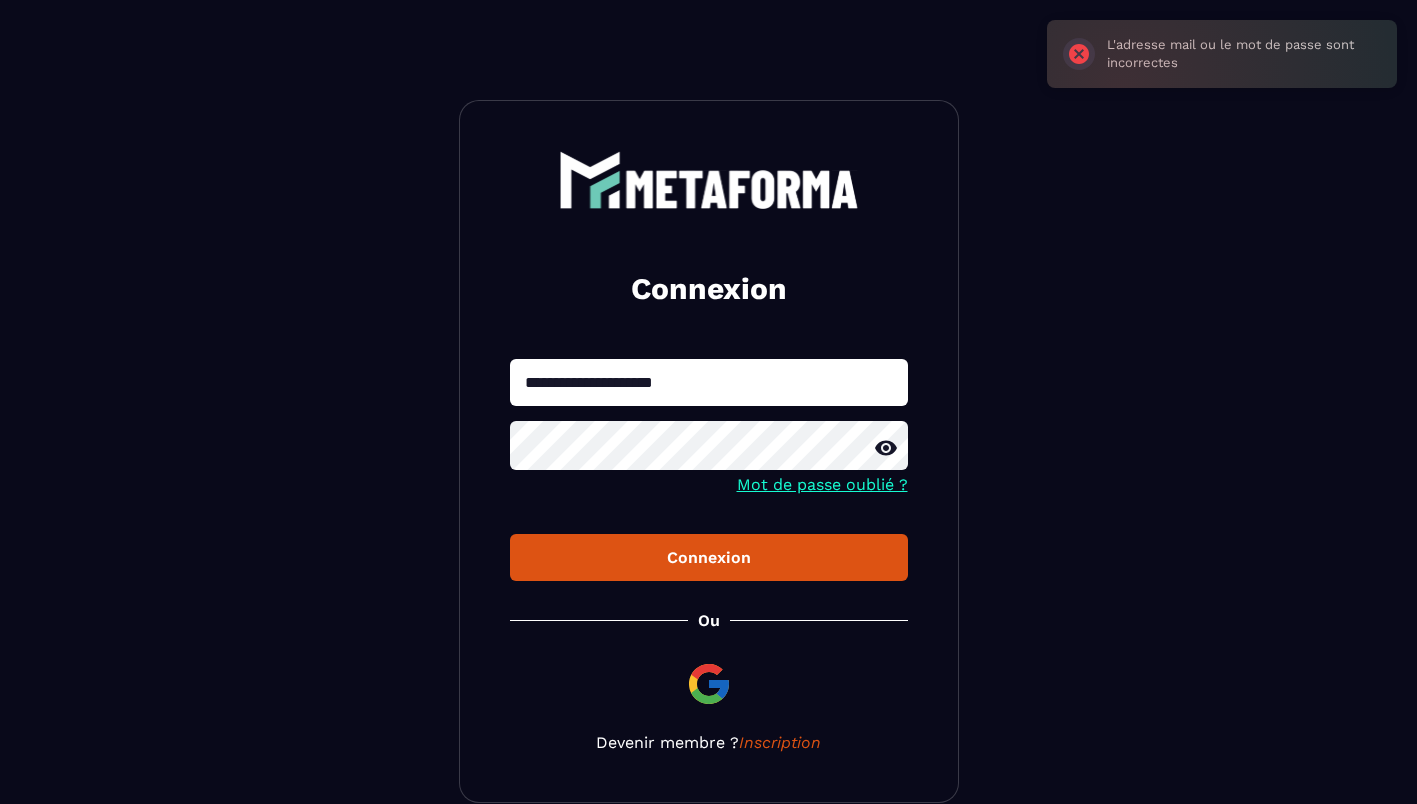 click on "Connexion" at bounding box center [709, 557] 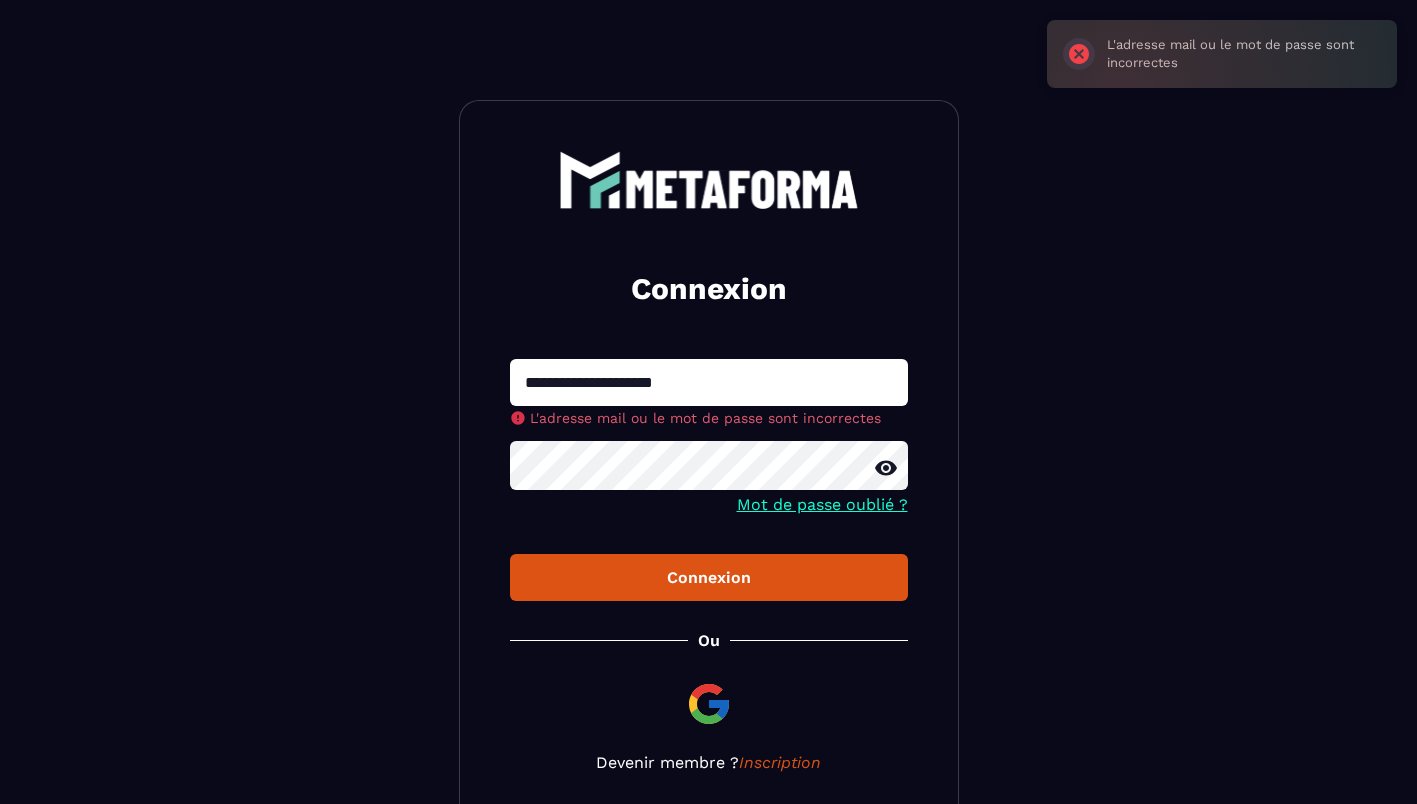 drag, startPoint x: 740, startPoint y: 385, endPoint x: 432, endPoint y: 372, distance: 308.27423 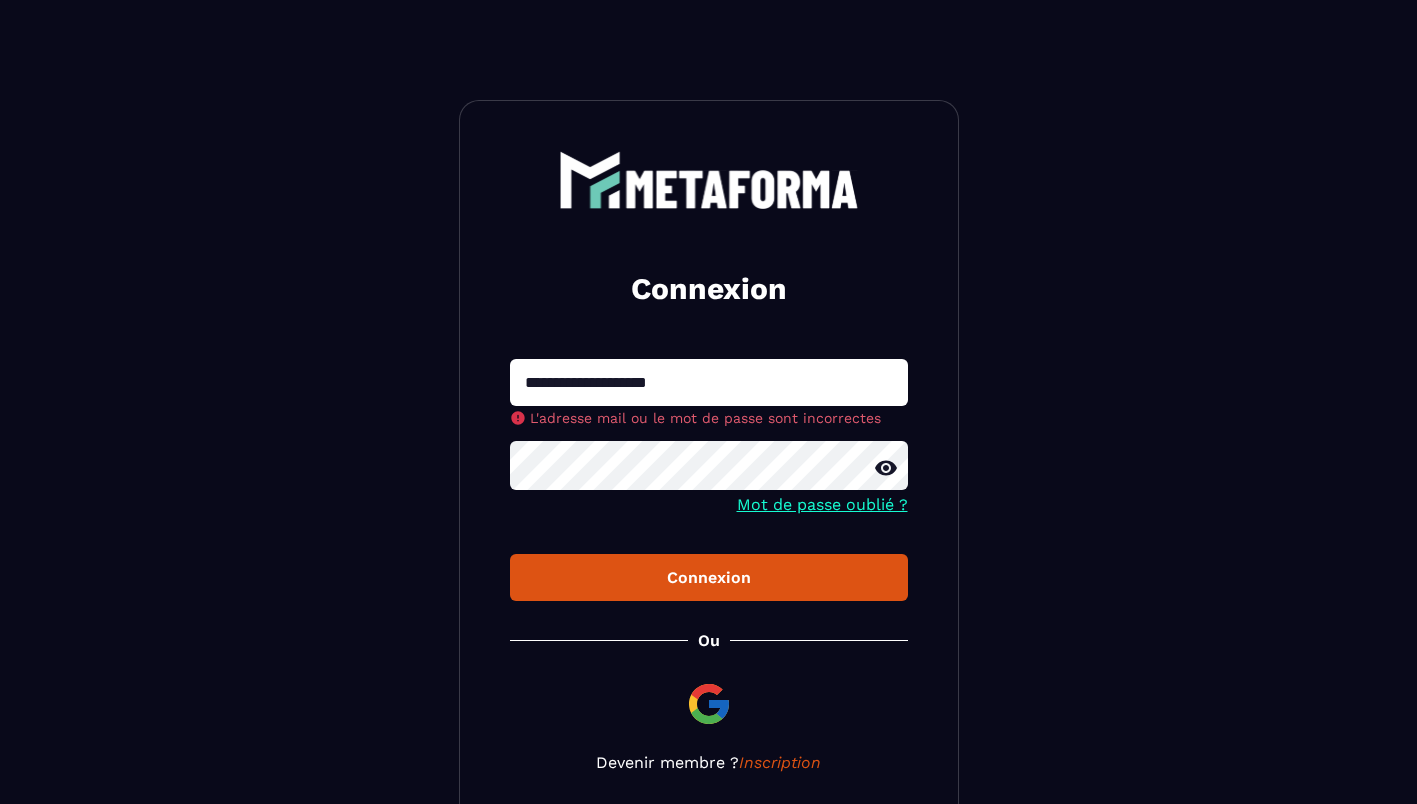 type on "**********" 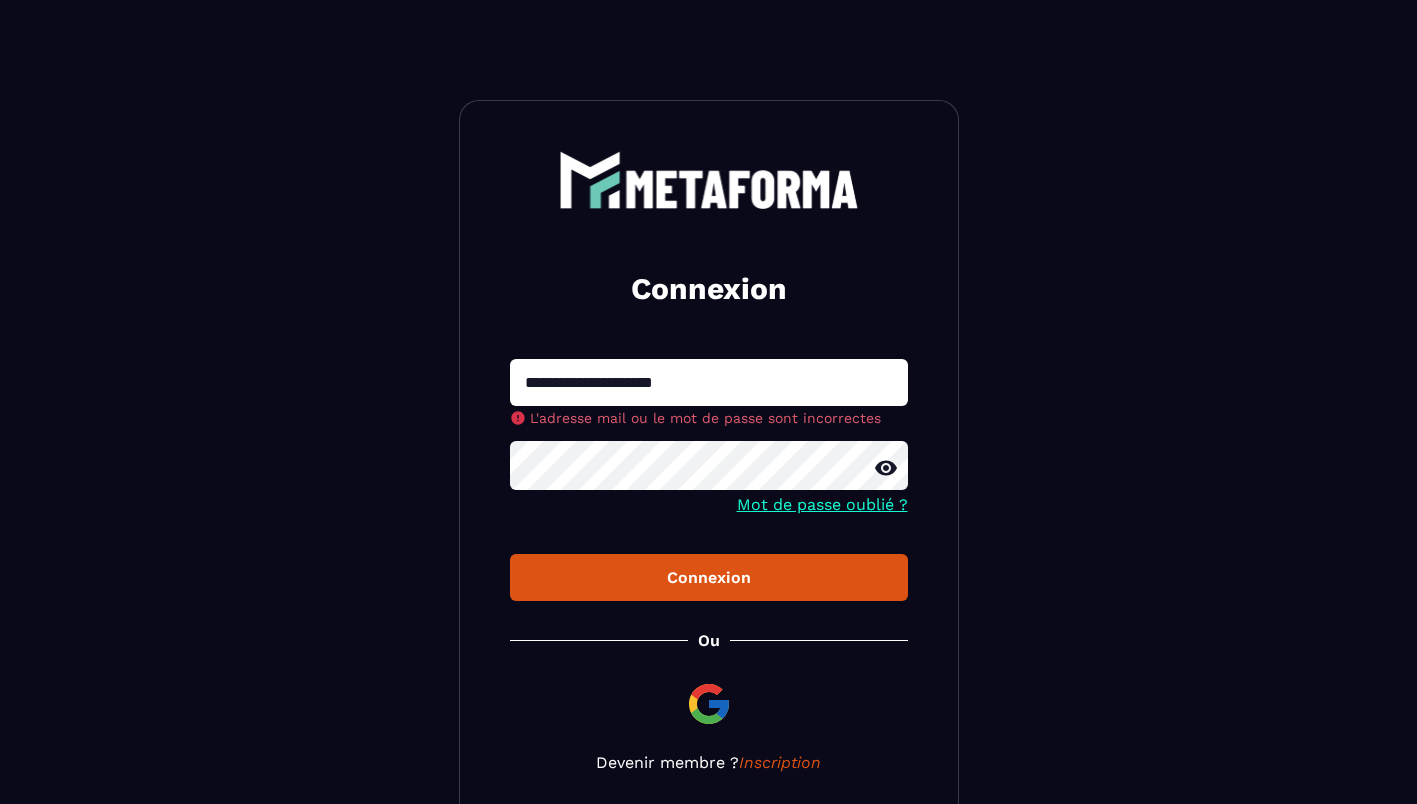 click on "**********" at bounding box center (709, 382) 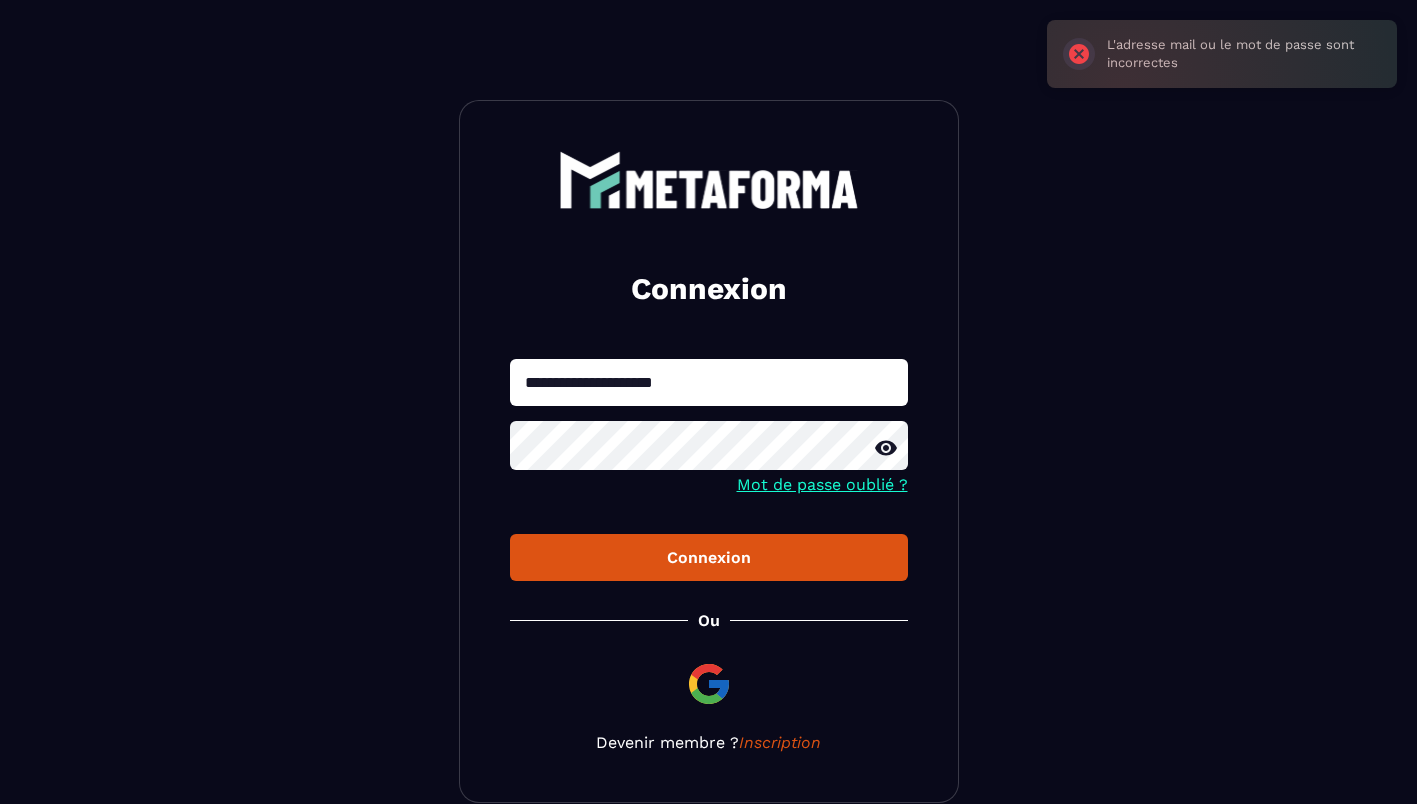 click on "**********" at bounding box center (709, 451) 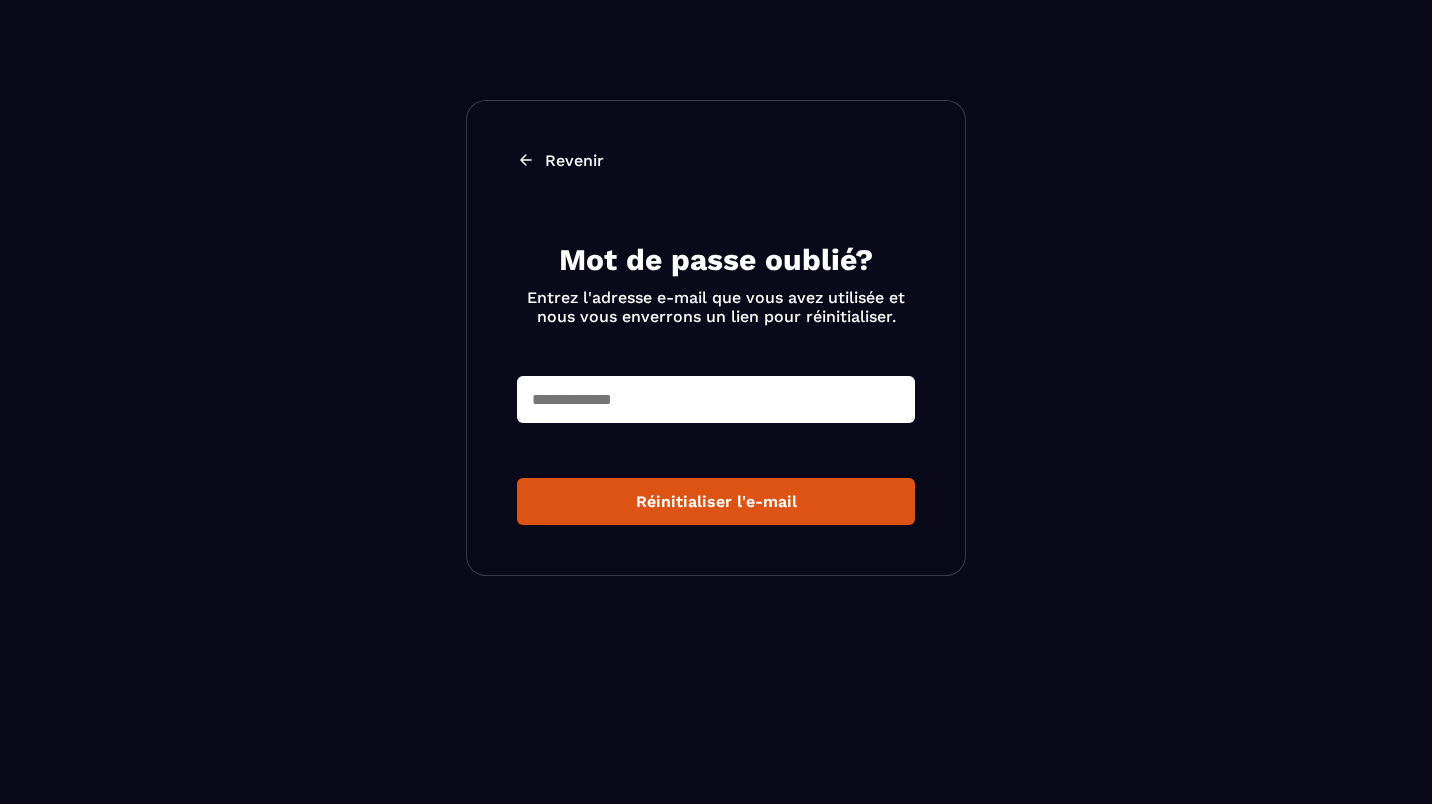click at bounding box center (716, 399) 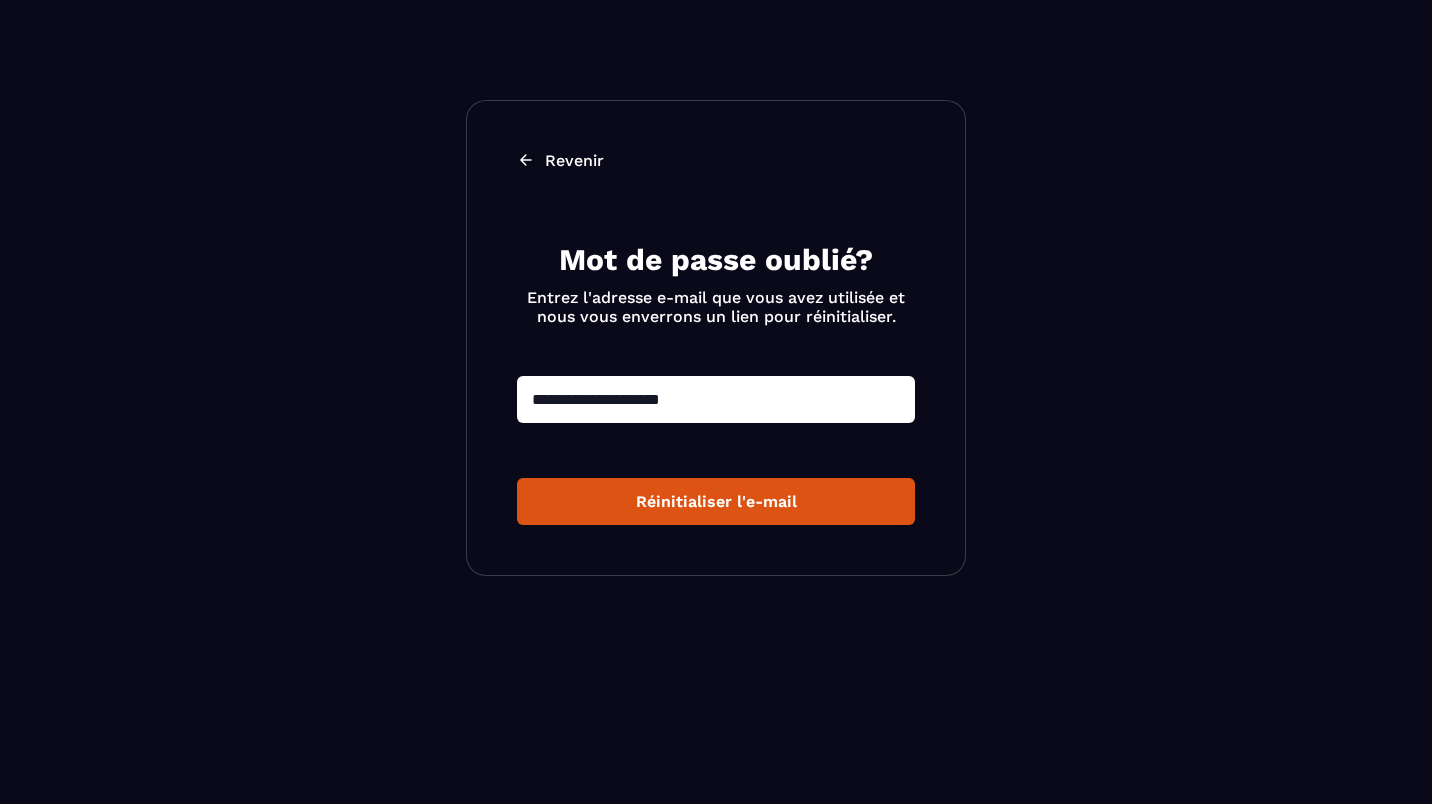 type on "**********" 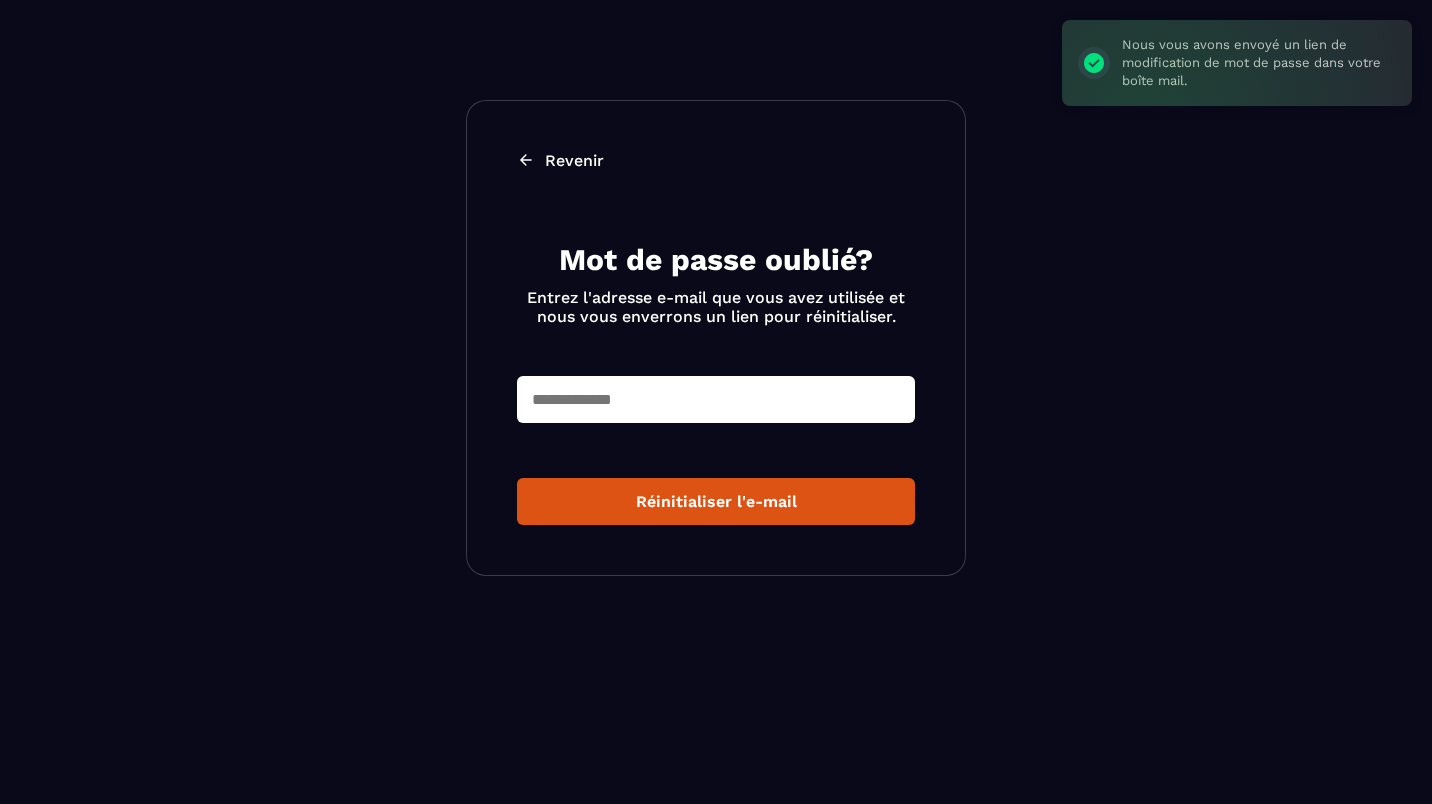 type on "**********" 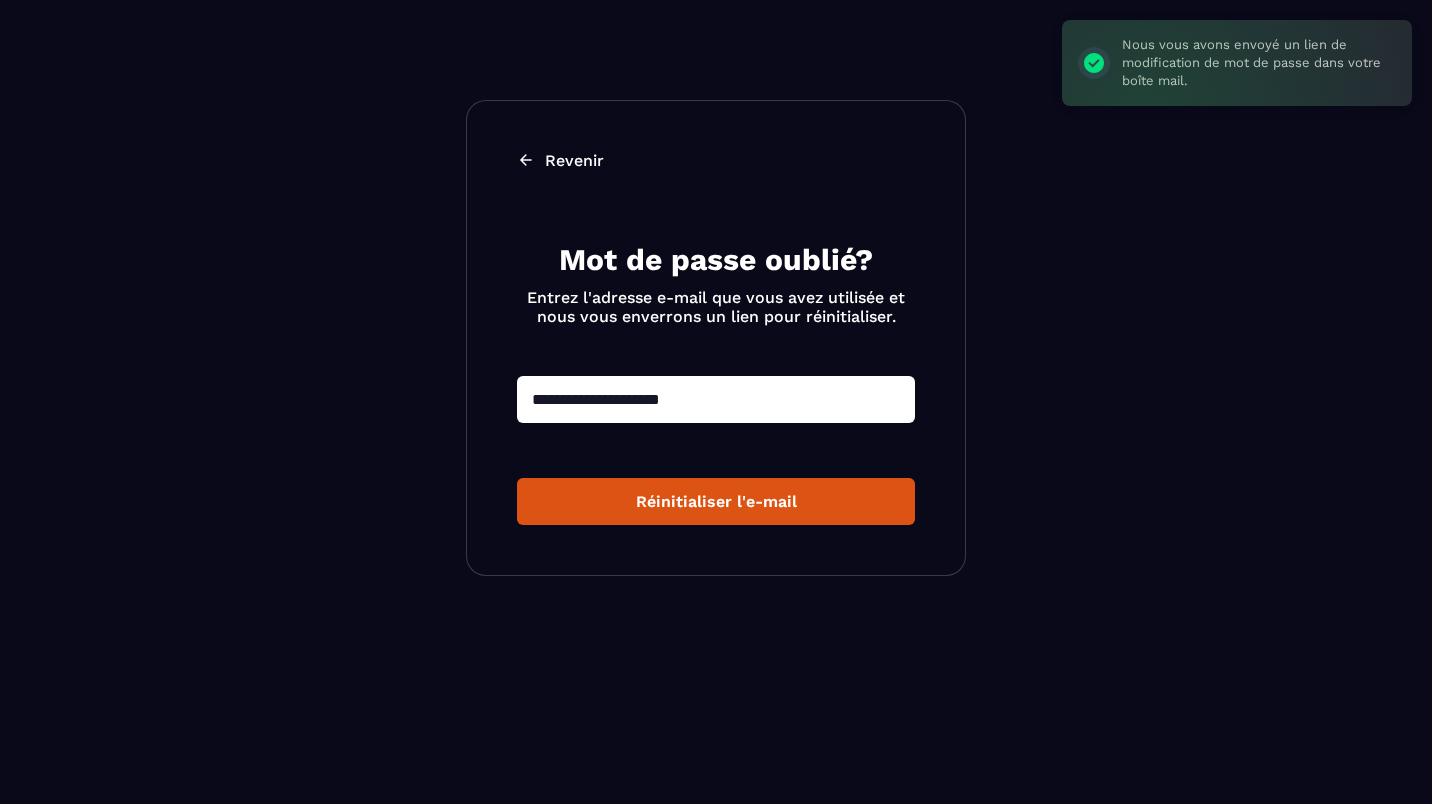 click on "Réinitialiser l'e-mail" at bounding box center [716, 501] 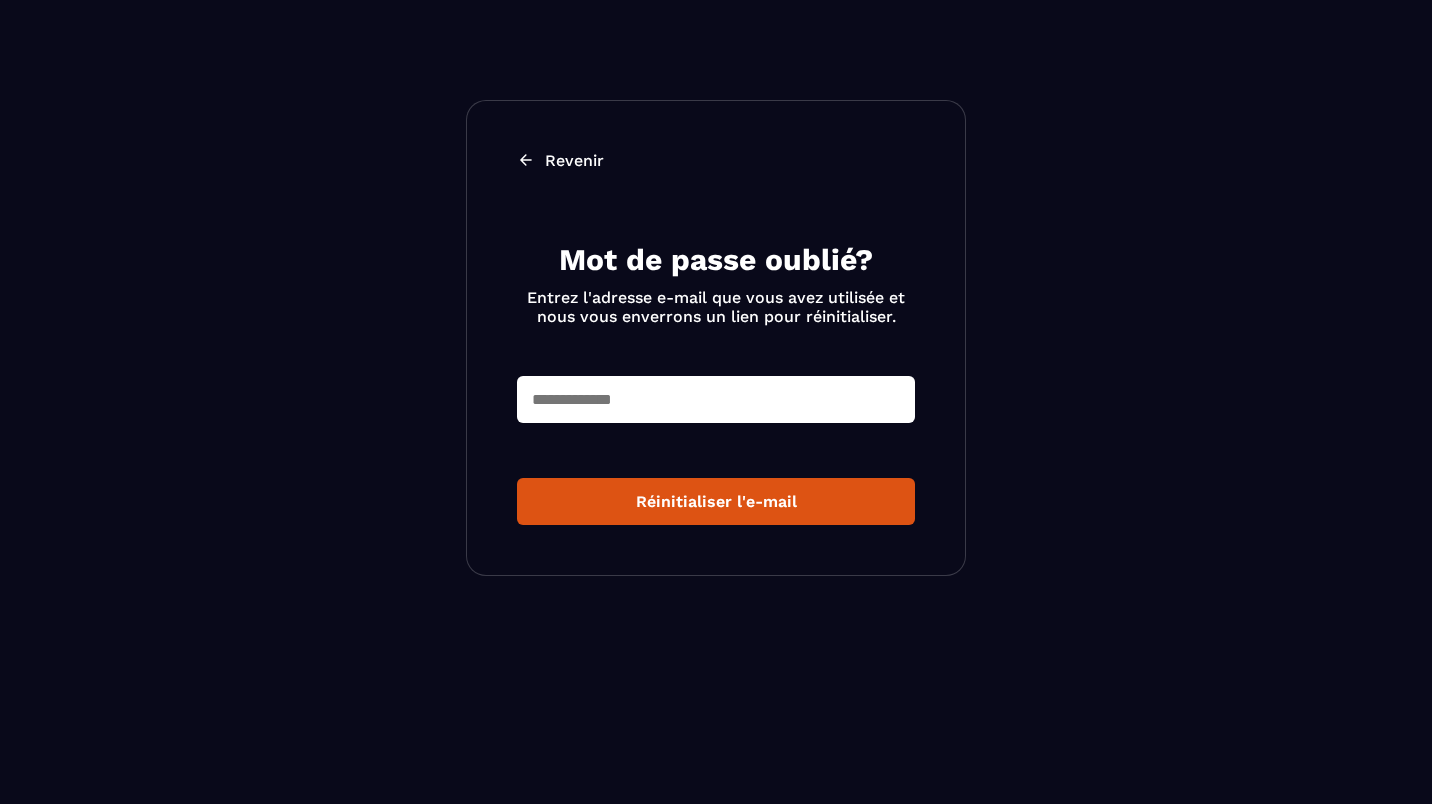 click at bounding box center [716, 399] 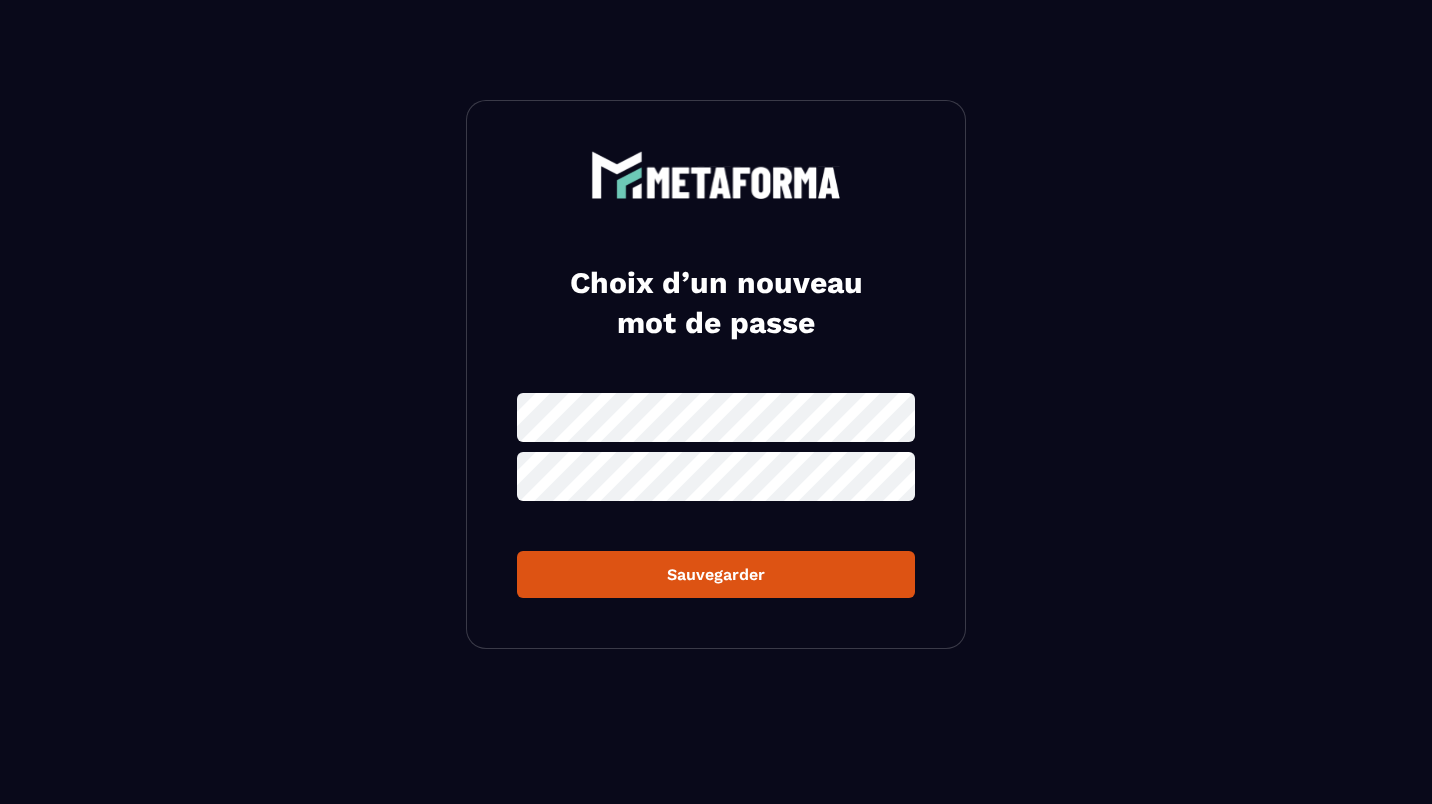 scroll, scrollTop: 0, scrollLeft: 0, axis: both 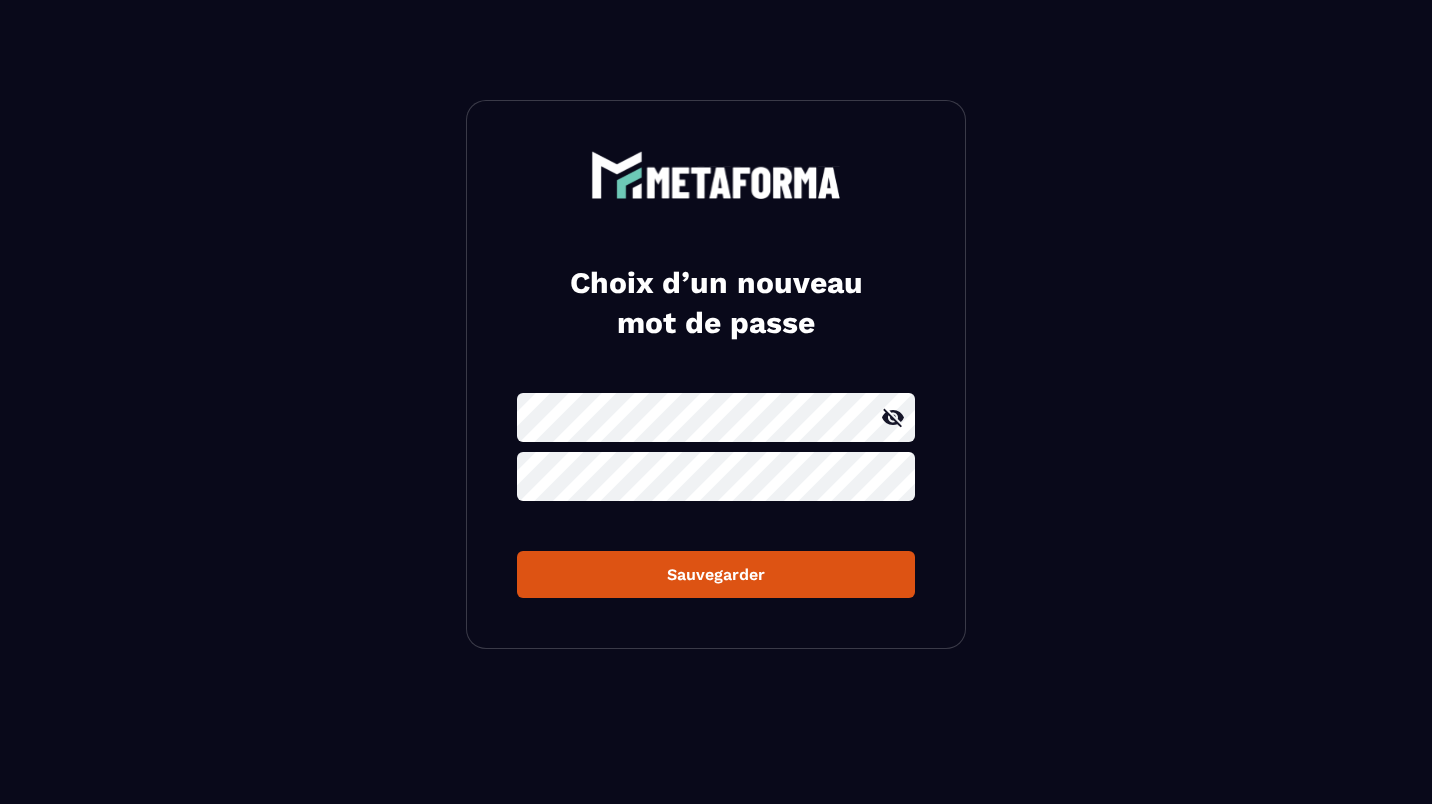 click 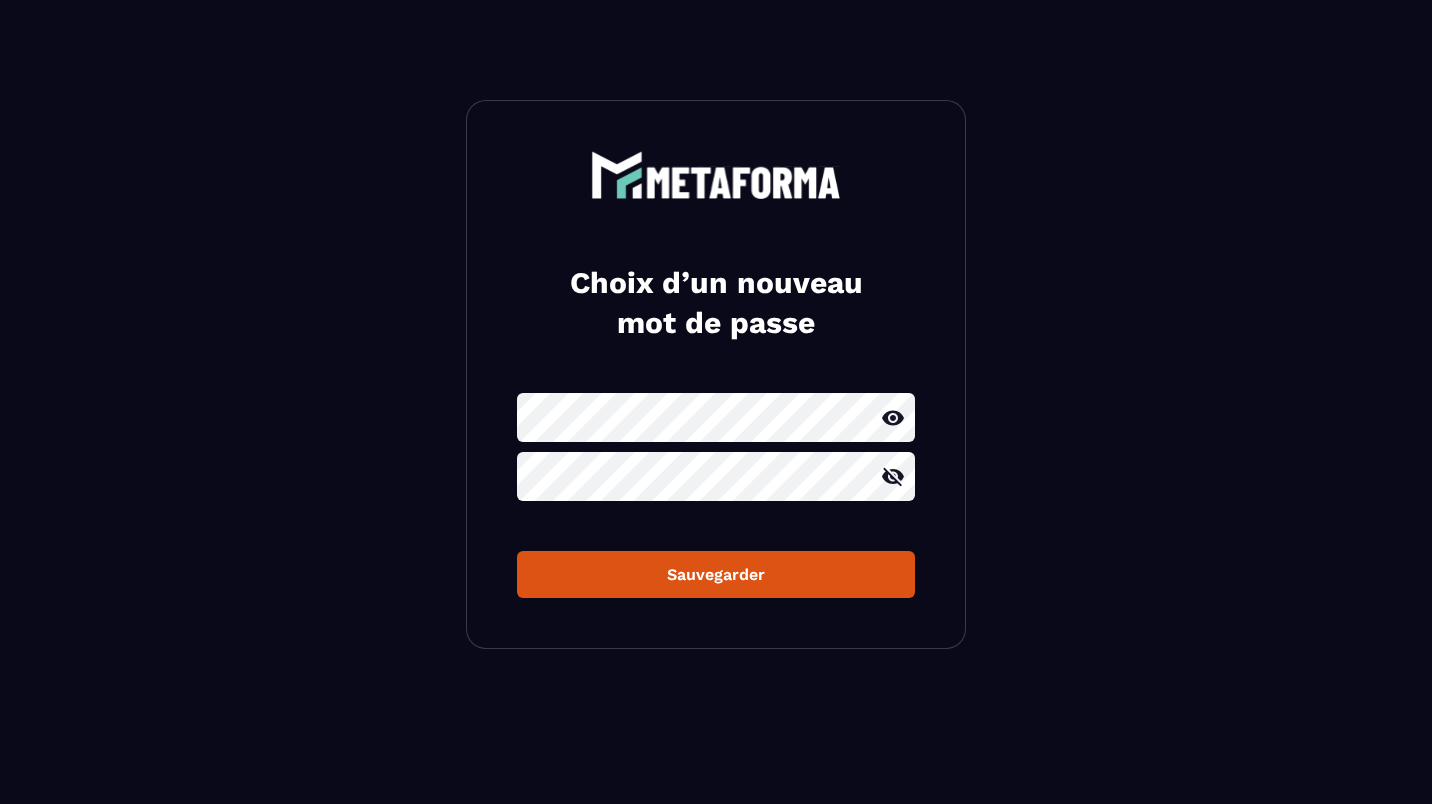 click 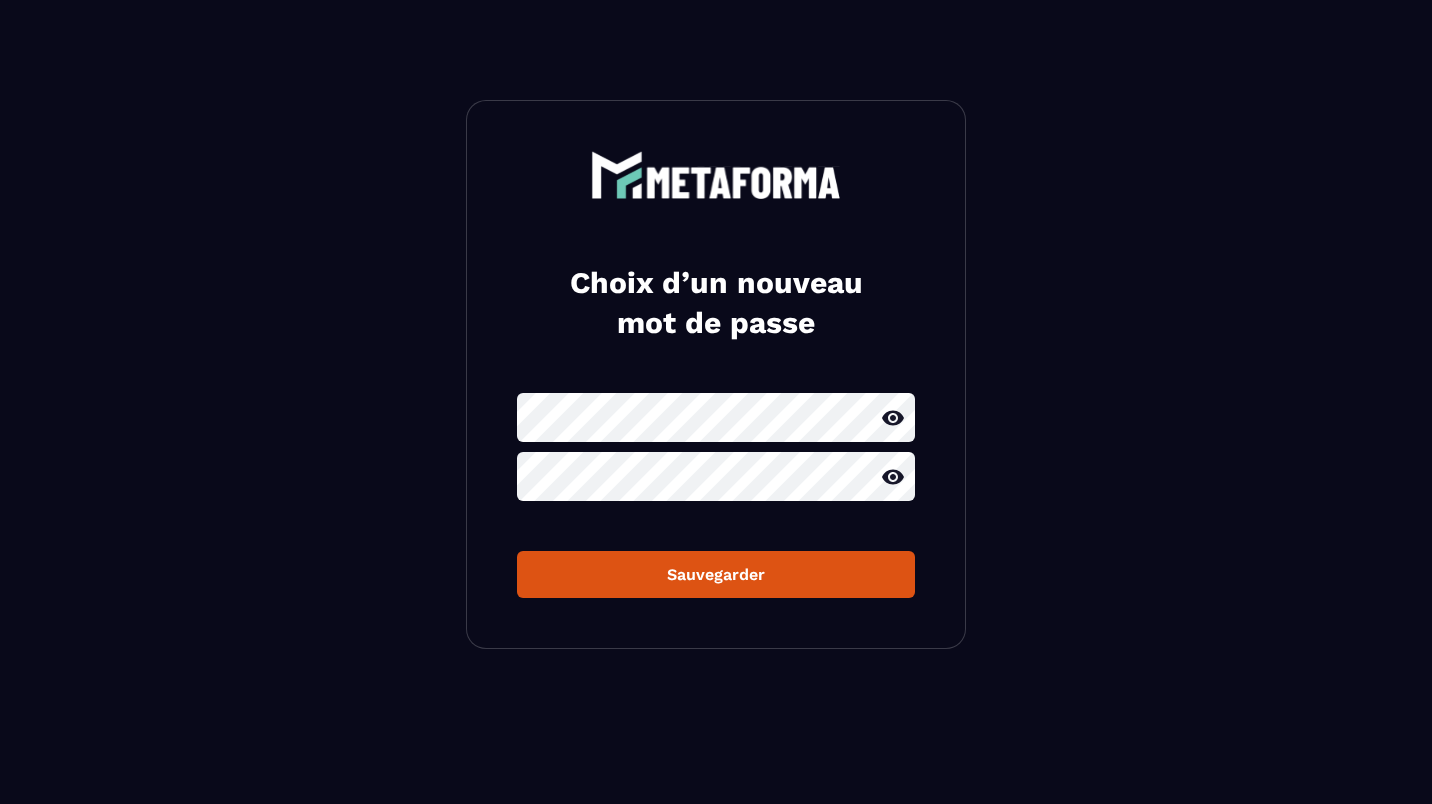 click on "Sauvegarder" at bounding box center [716, 495] 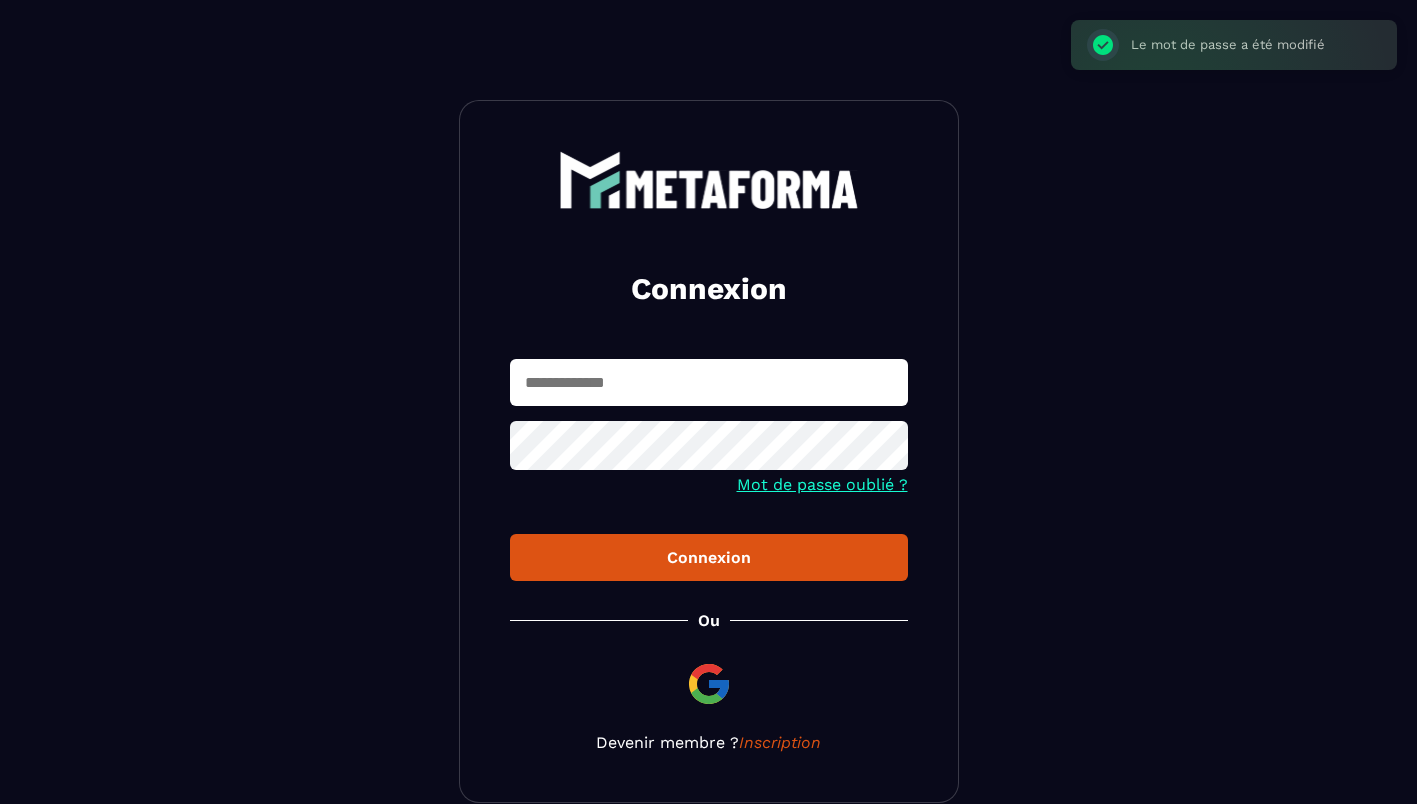 type on "**********" 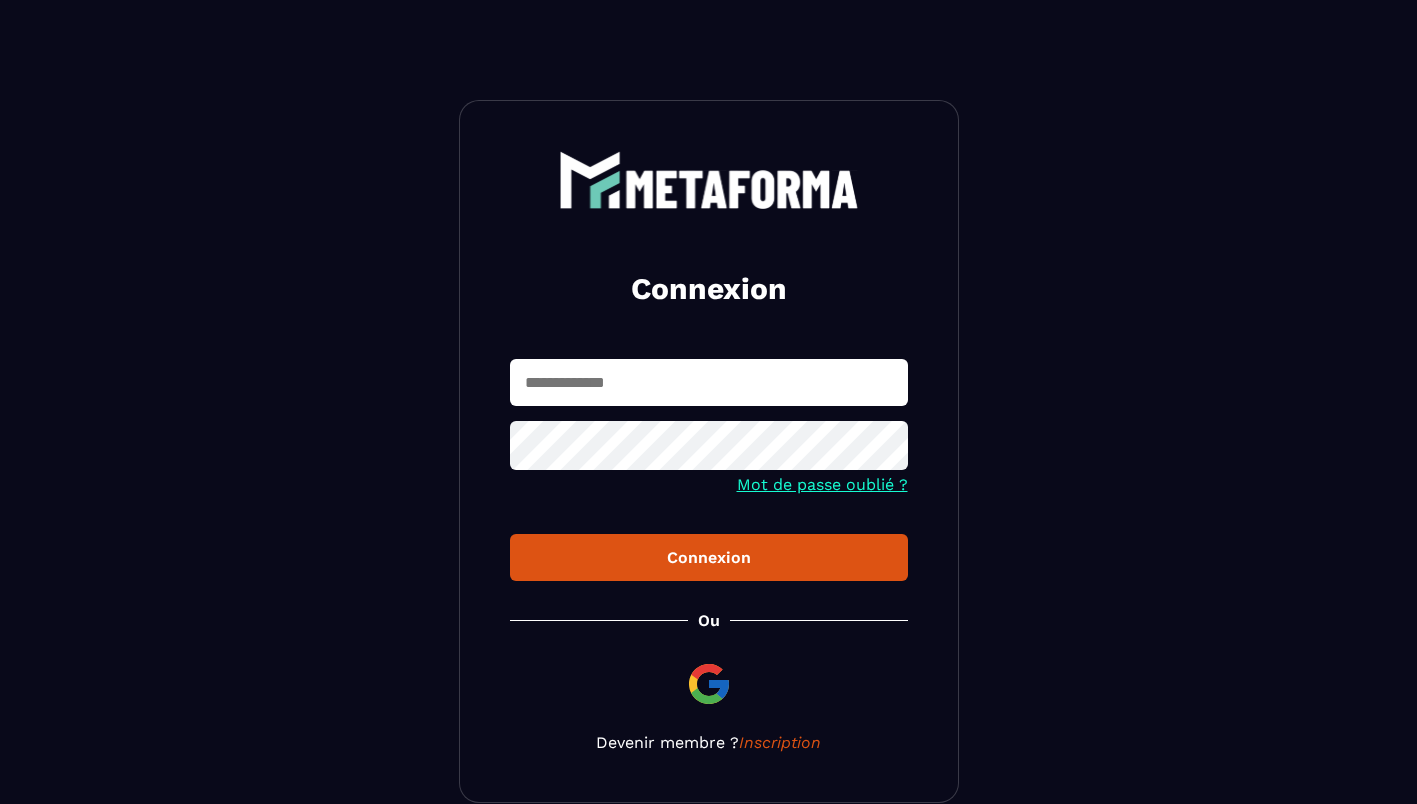 scroll, scrollTop: 0, scrollLeft: 0, axis: both 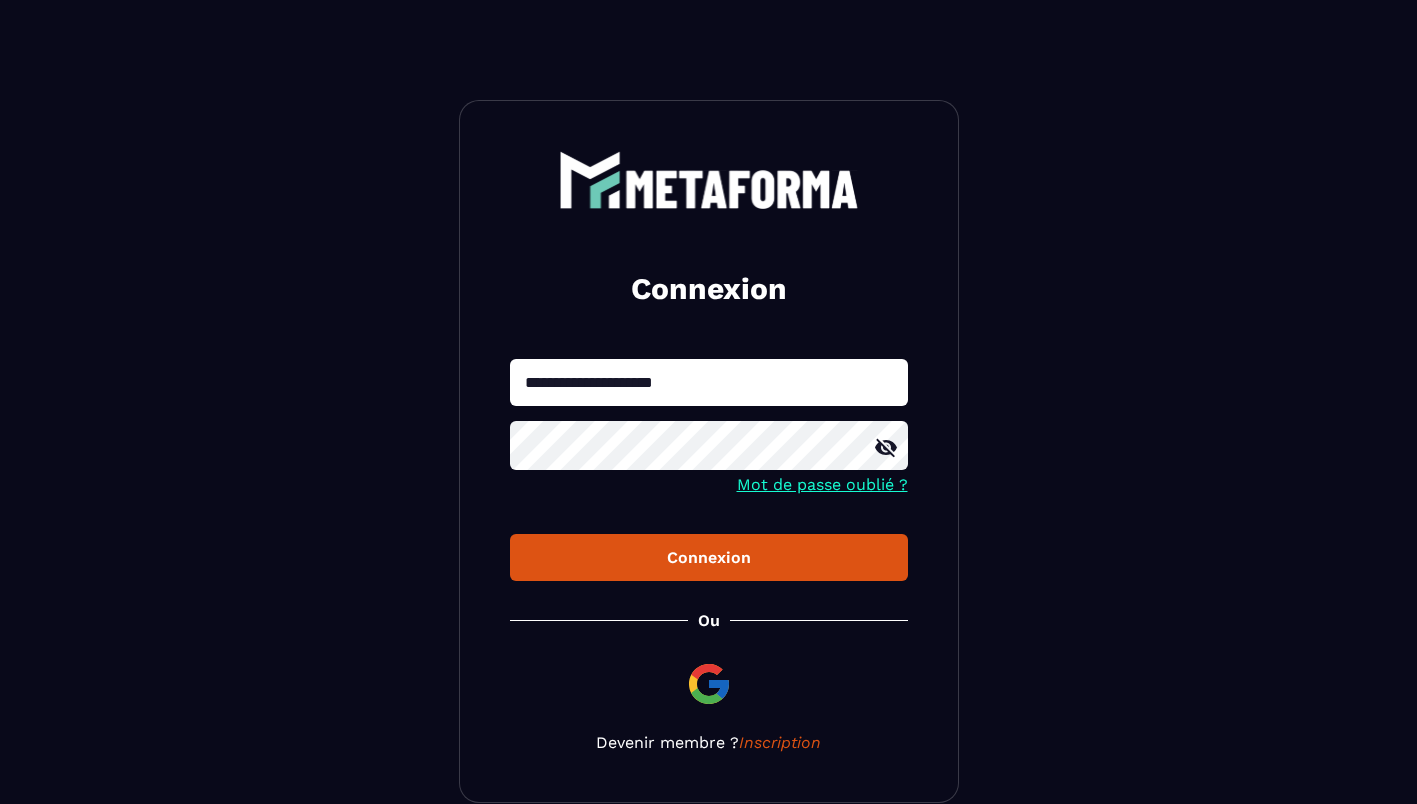 click 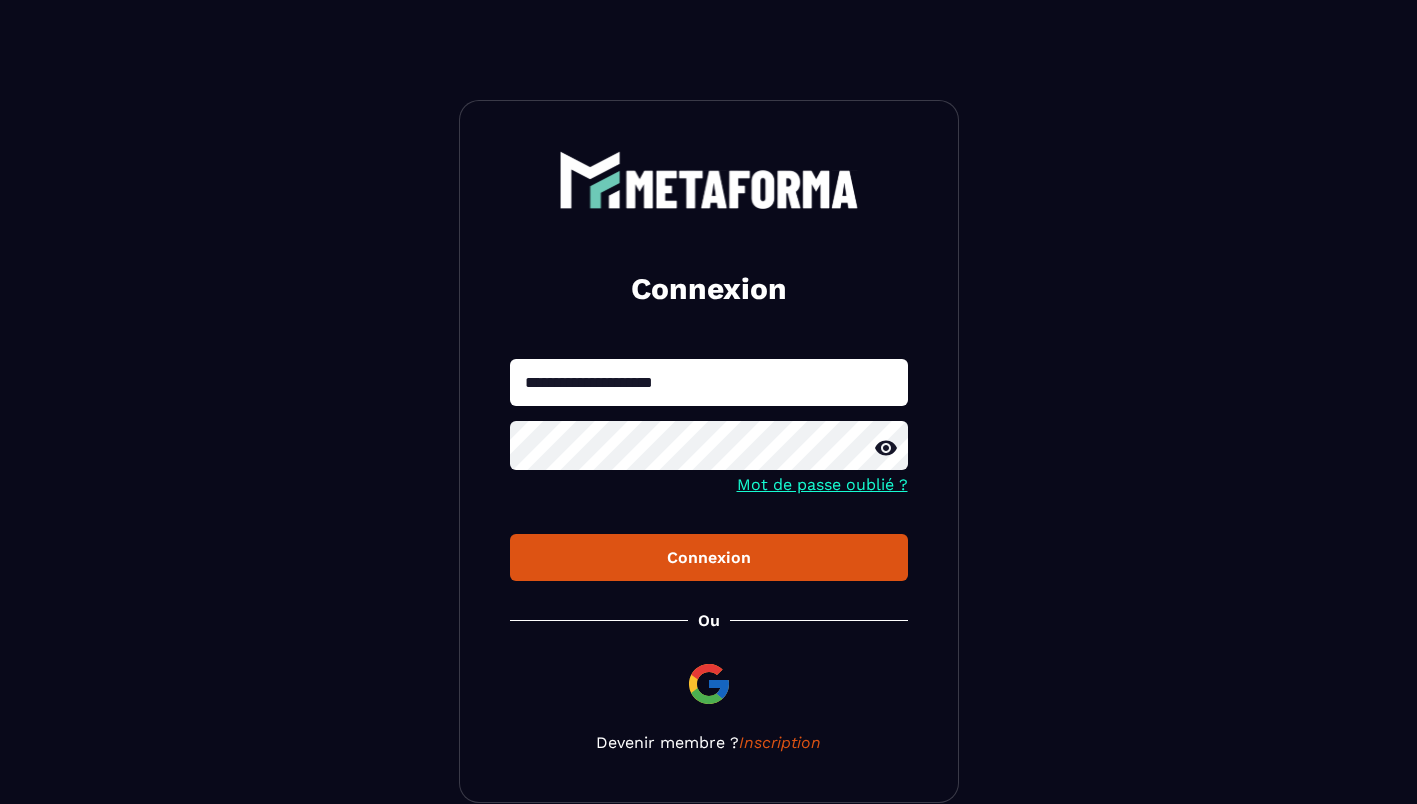 click on "Connexion" at bounding box center (709, 557) 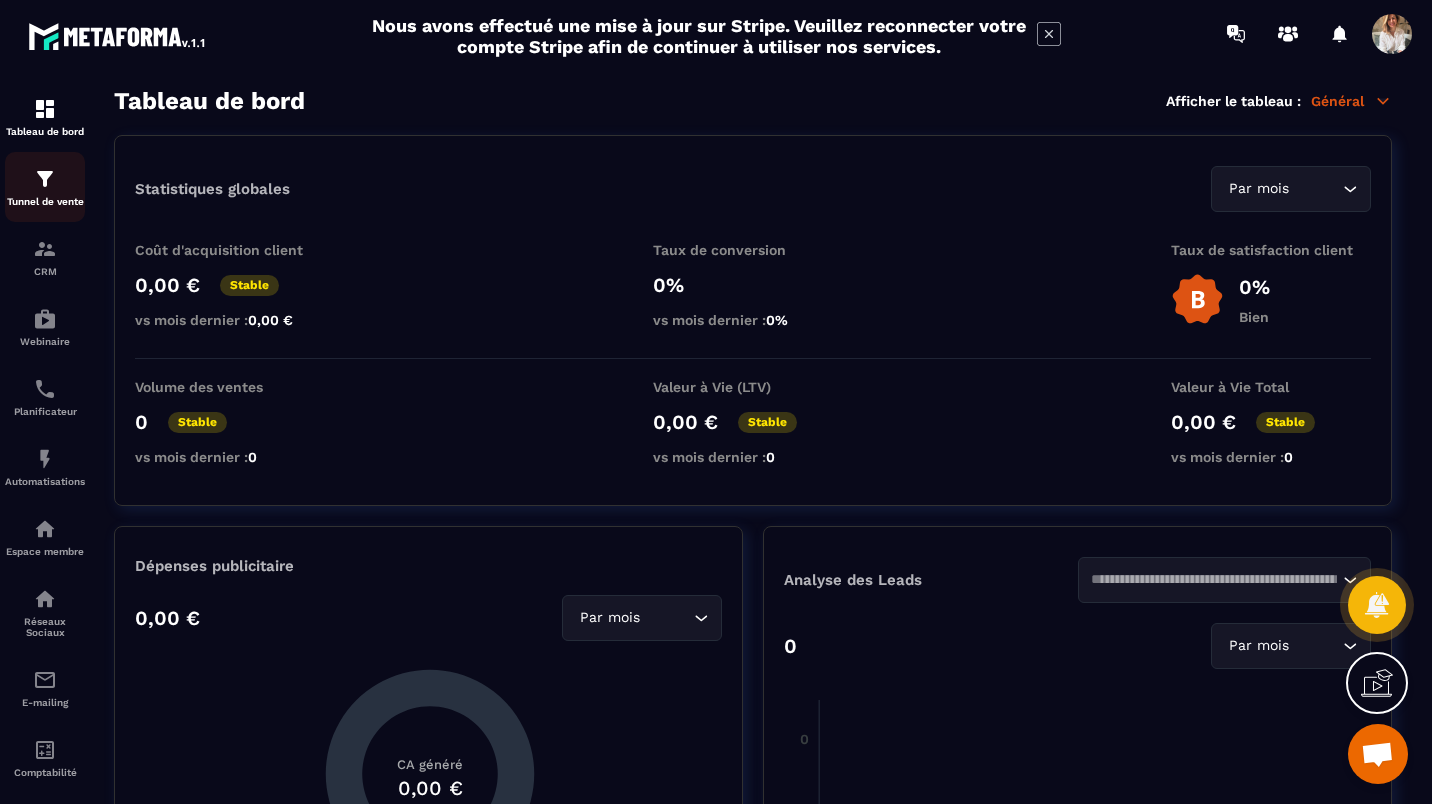 click on "Tunnel de vente" at bounding box center [45, 187] 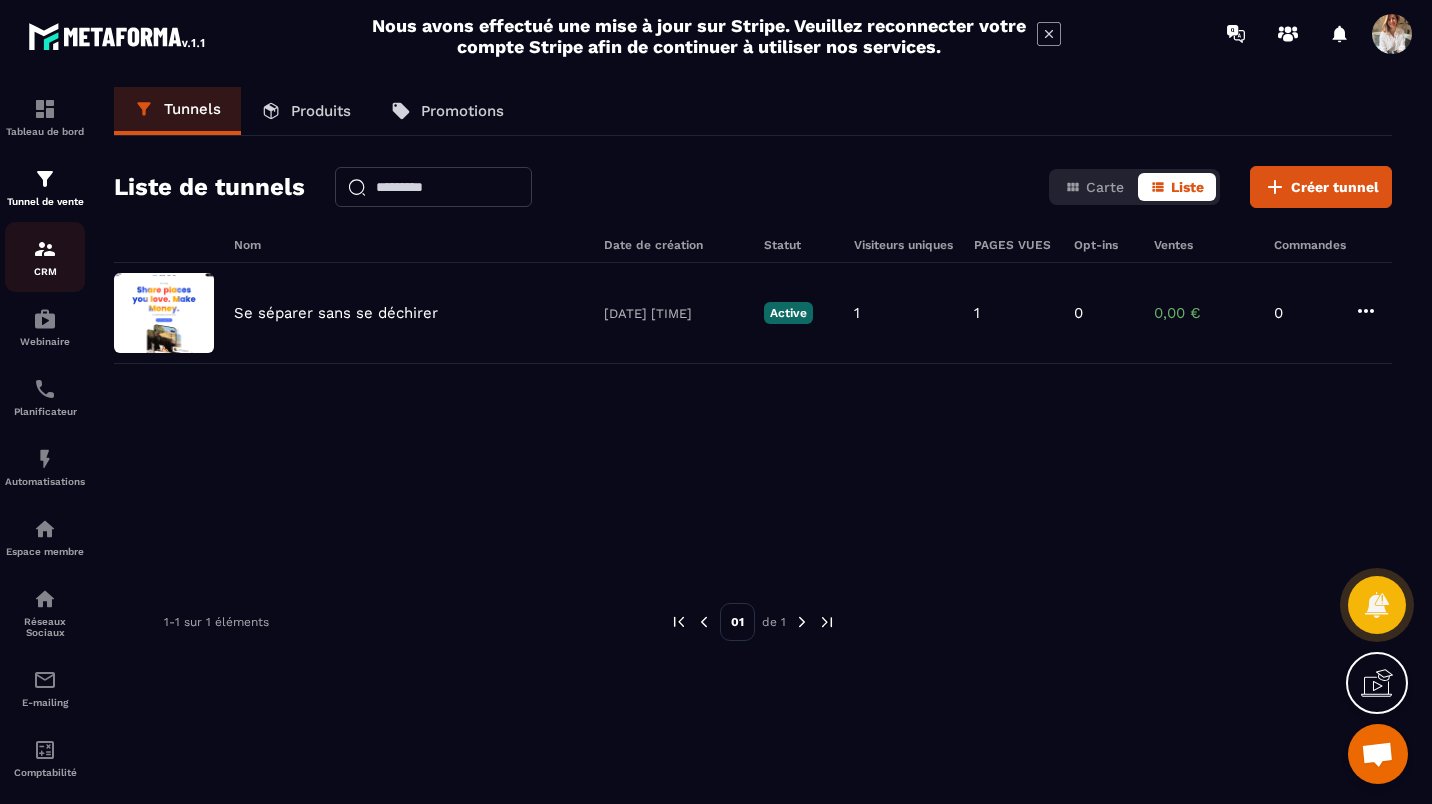 click on "CRM" at bounding box center [45, 257] 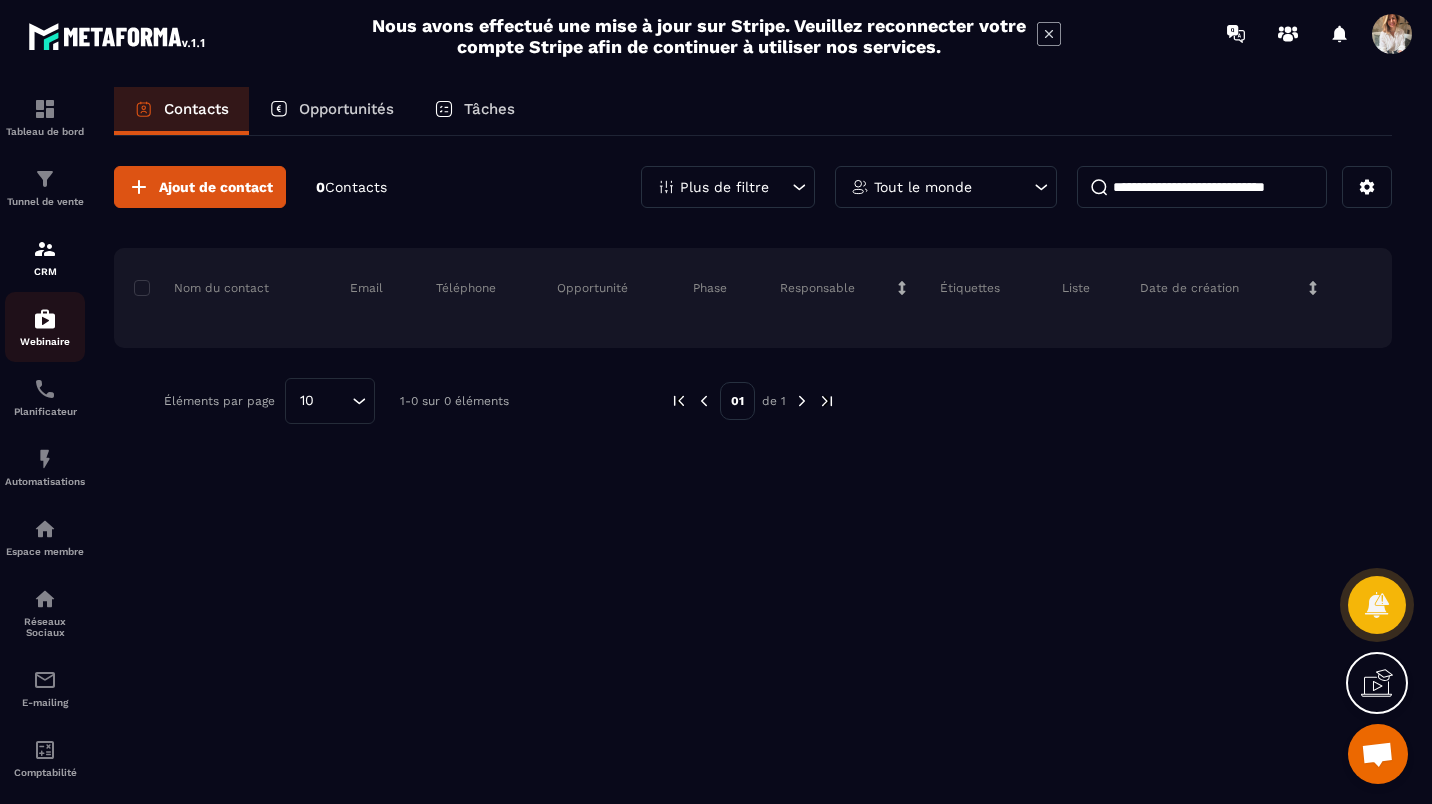 click on "Webinaire" at bounding box center (45, 341) 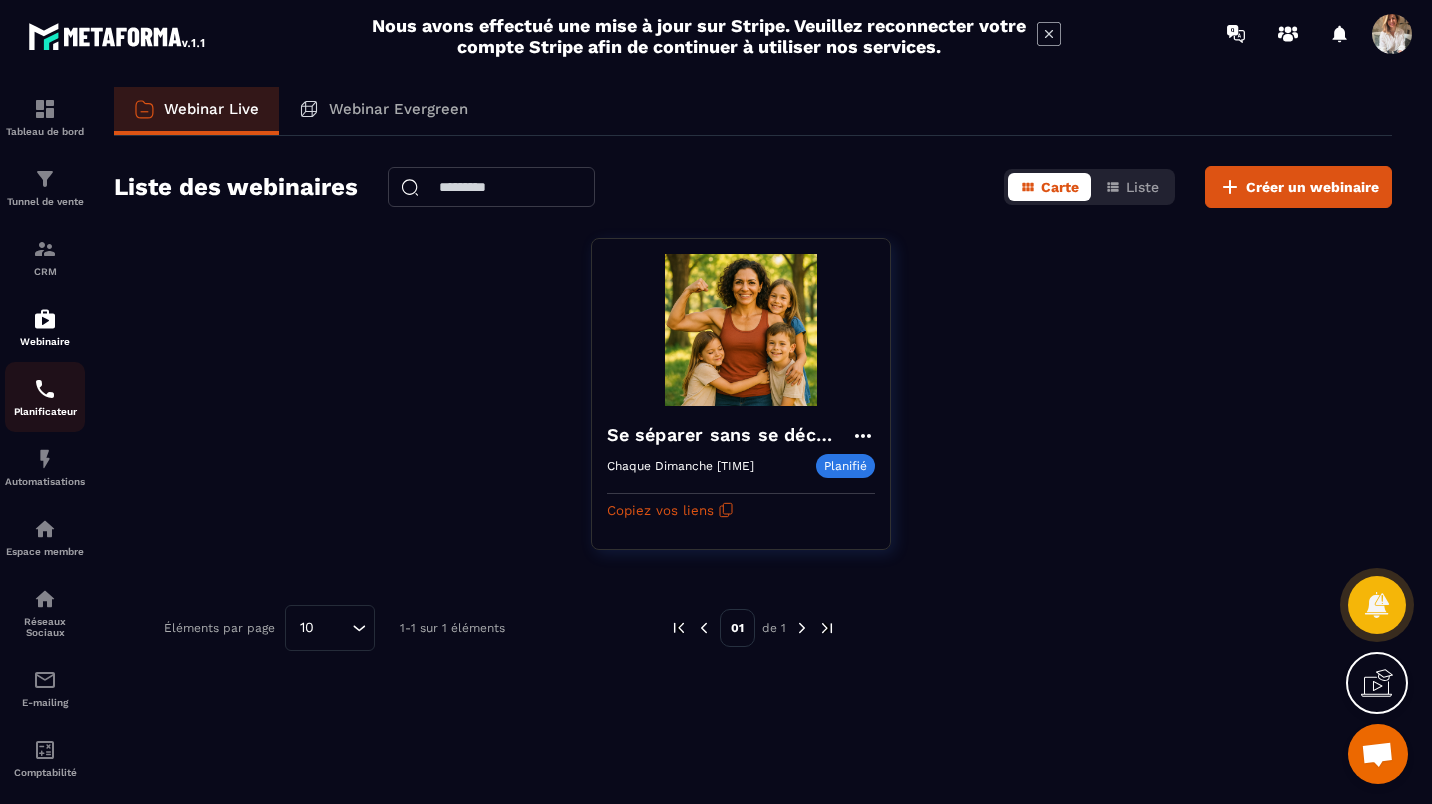 click on "Planificateur" at bounding box center [45, 397] 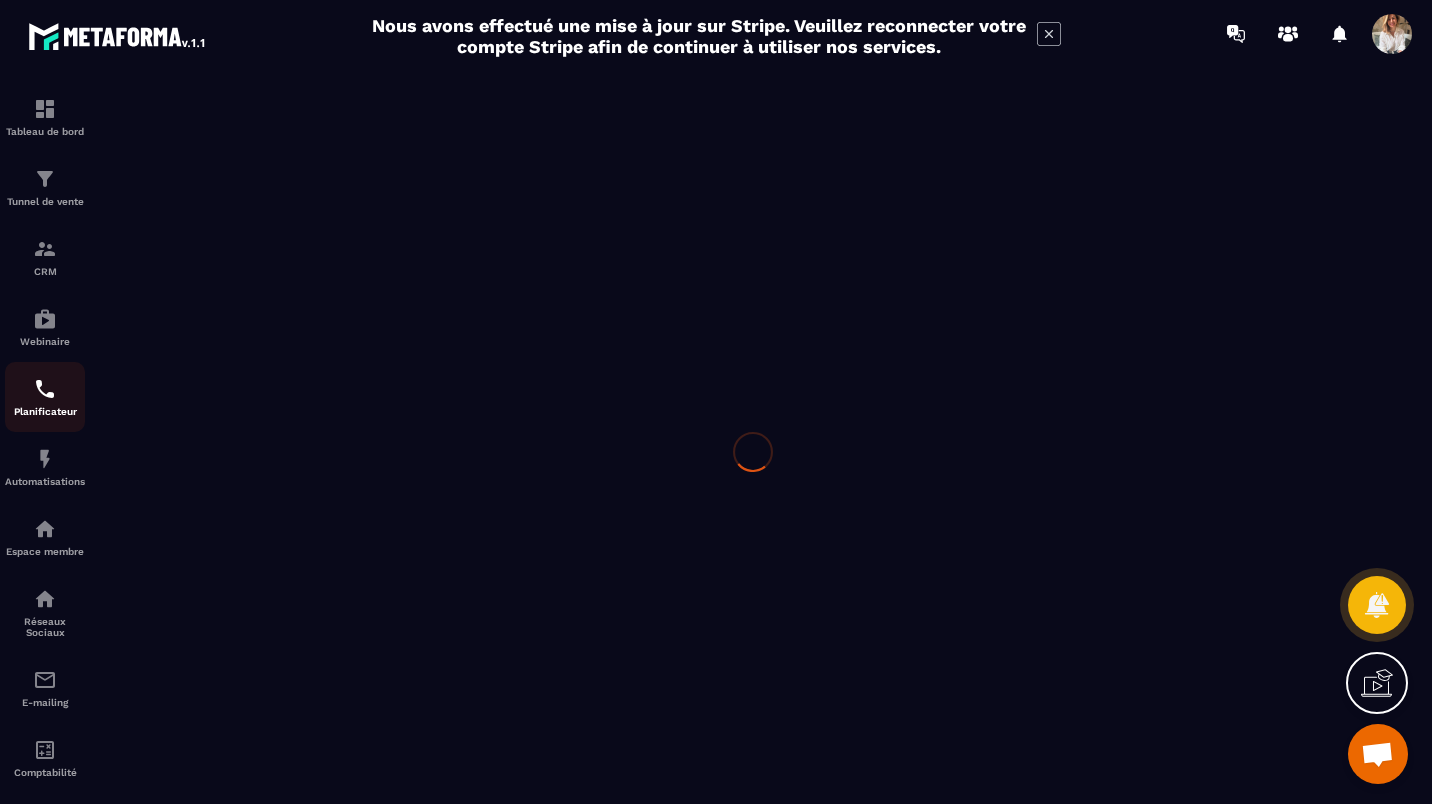 scroll, scrollTop: 0, scrollLeft: 0, axis: both 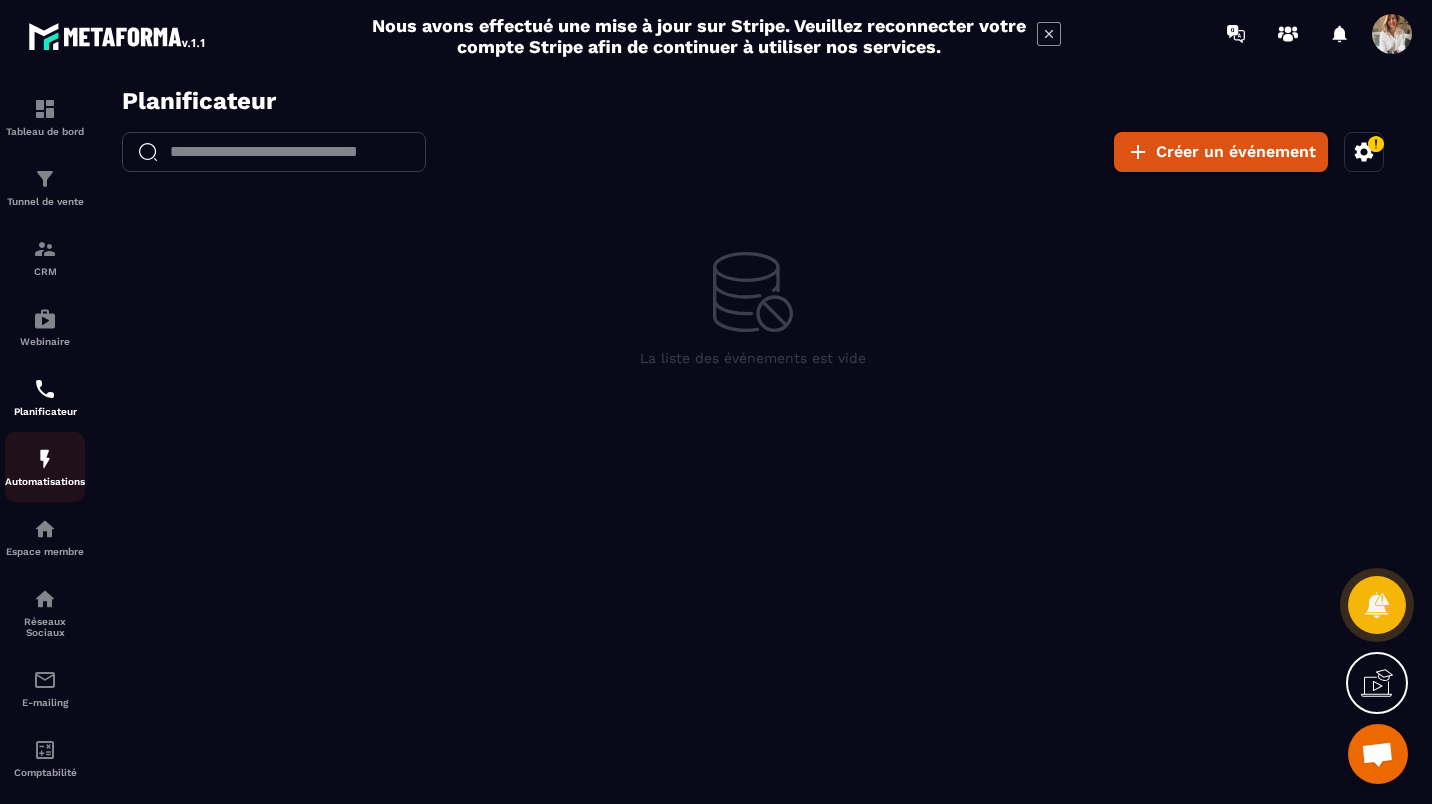 click at bounding box center [45, 459] 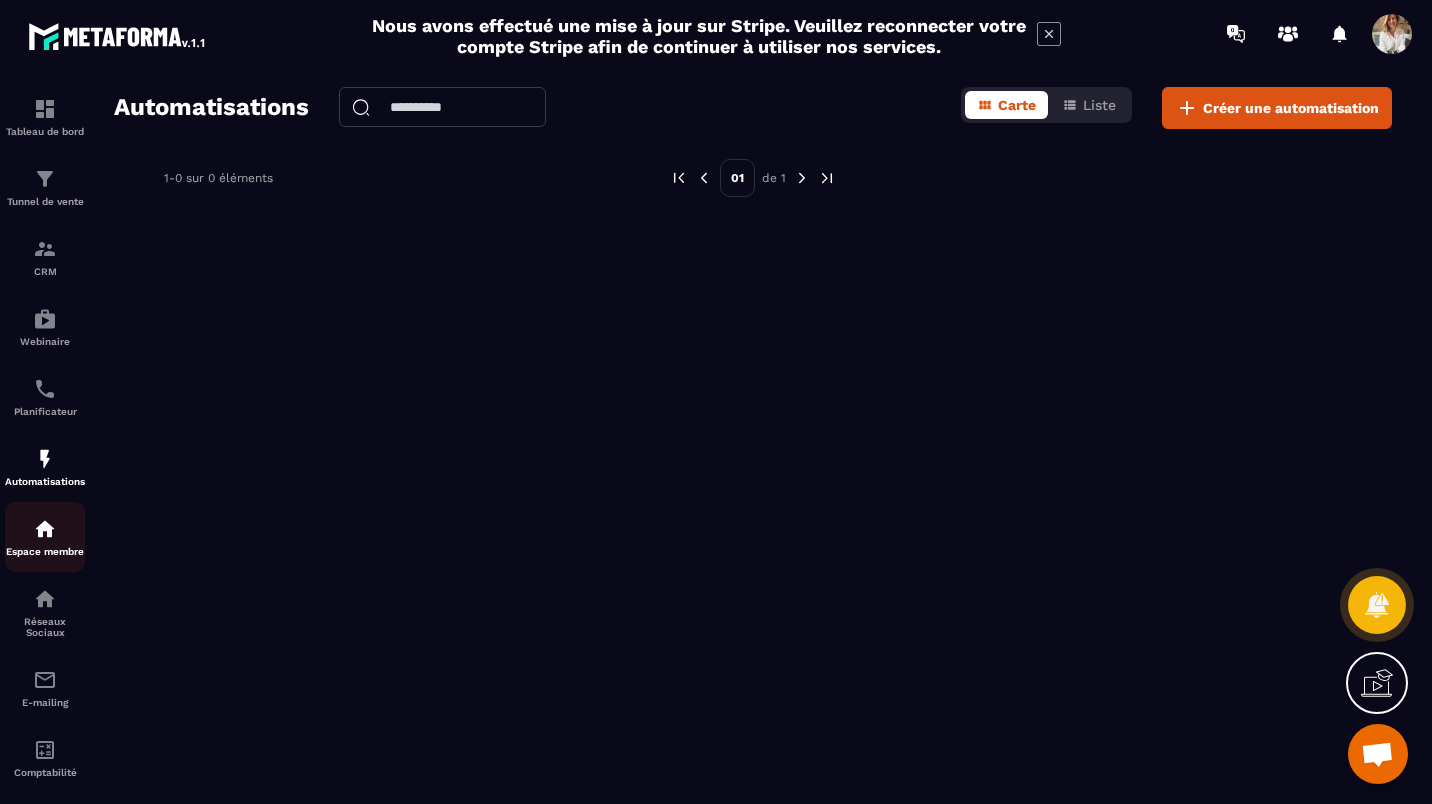 click at bounding box center [45, 529] 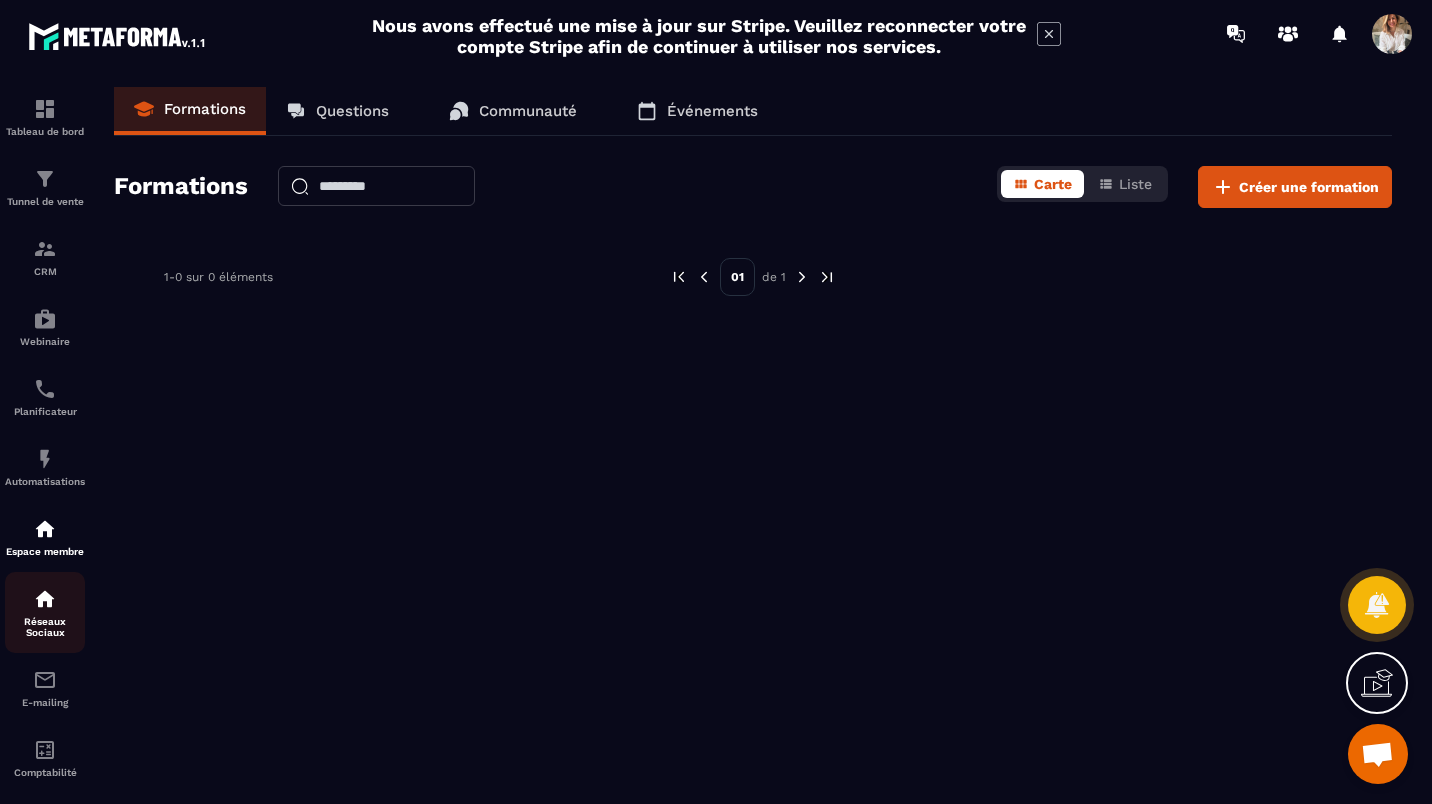 click on "Réseaux Sociaux" at bounding box center (45, 627) 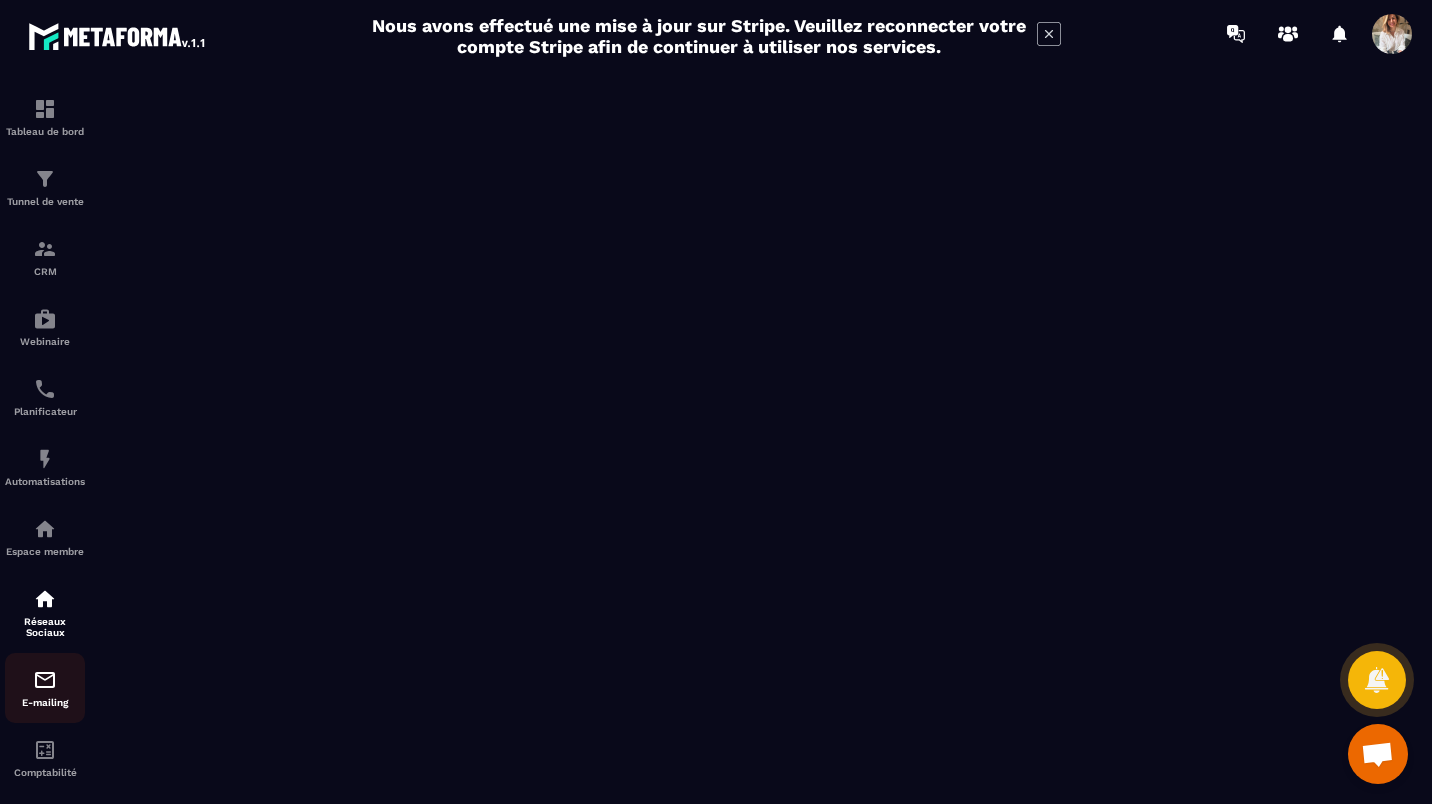 click on "E-mailing" at bounding box center [45, 688] 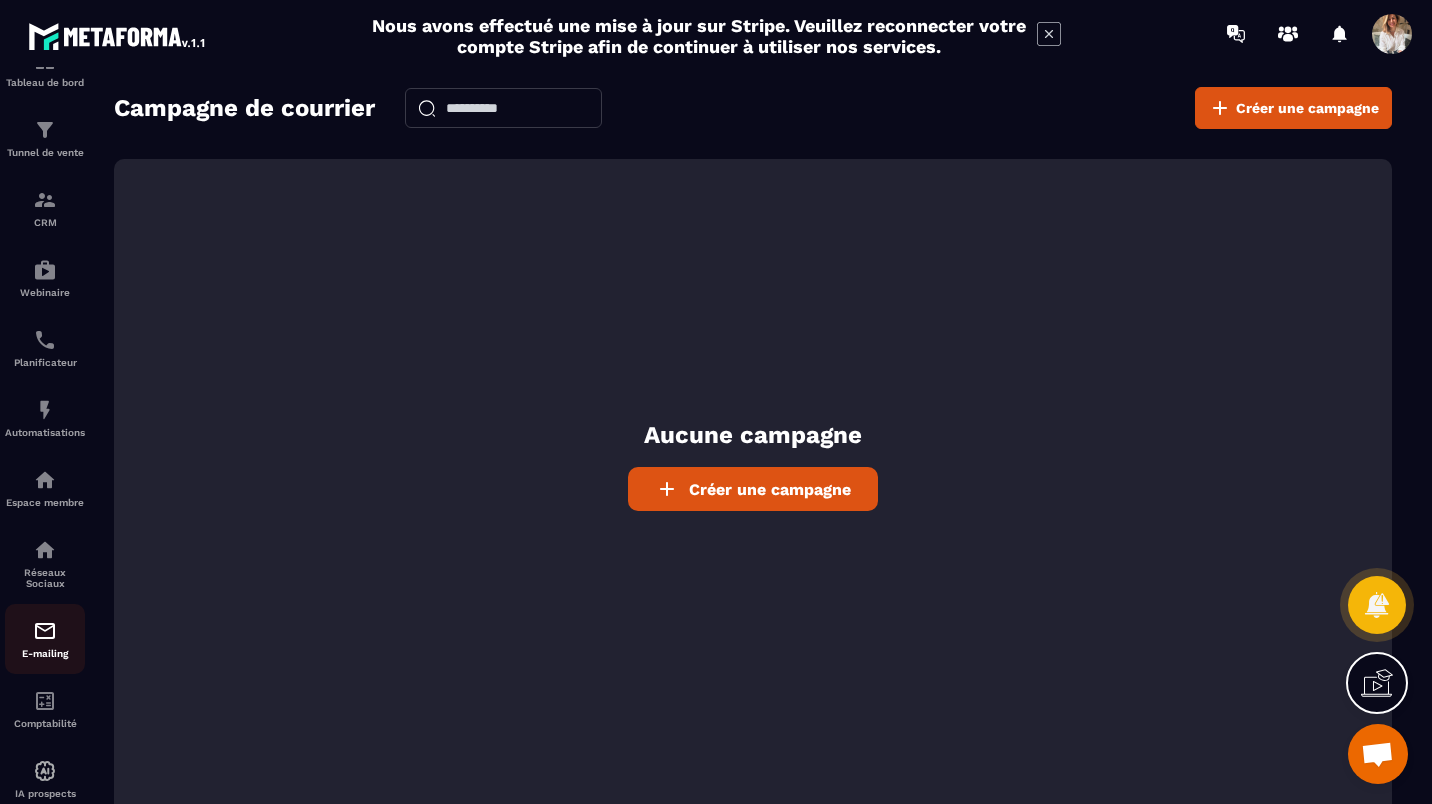 scroll, scrollTop: 104, scrollLeft: 0, axis: vertical 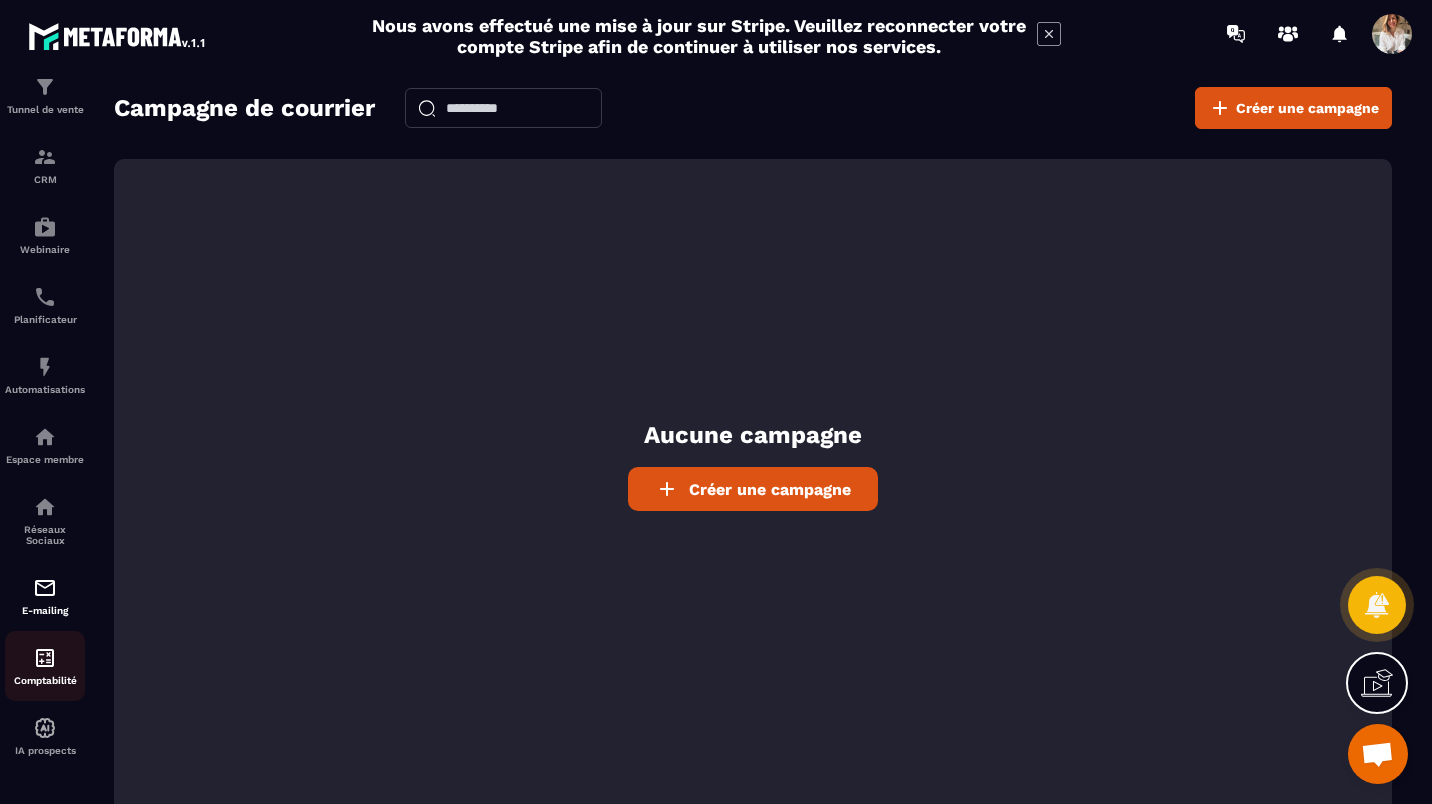 click at bounding box center [45, 658] 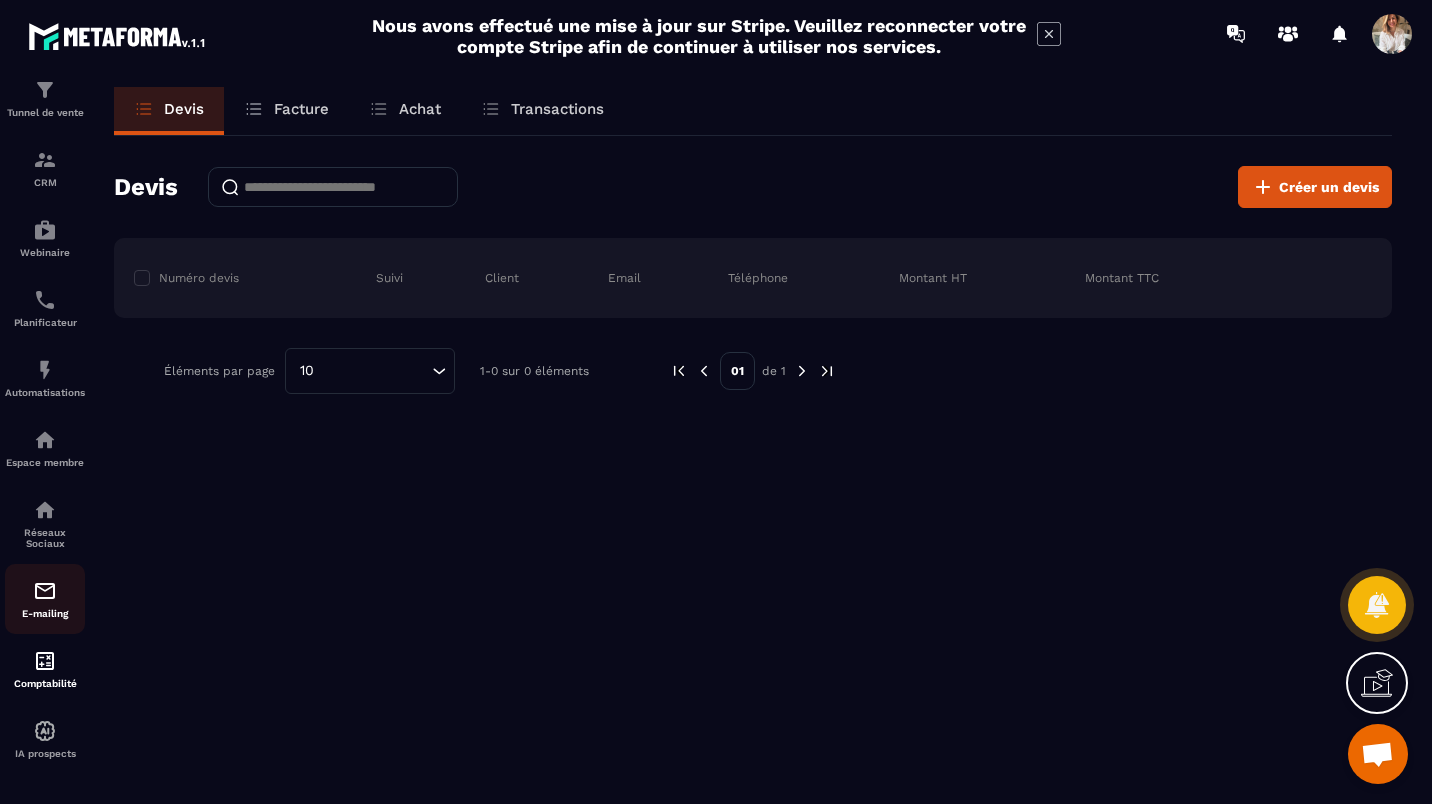 scroll, scrollTop: 104, scrollLeft: 0, axis: vertical 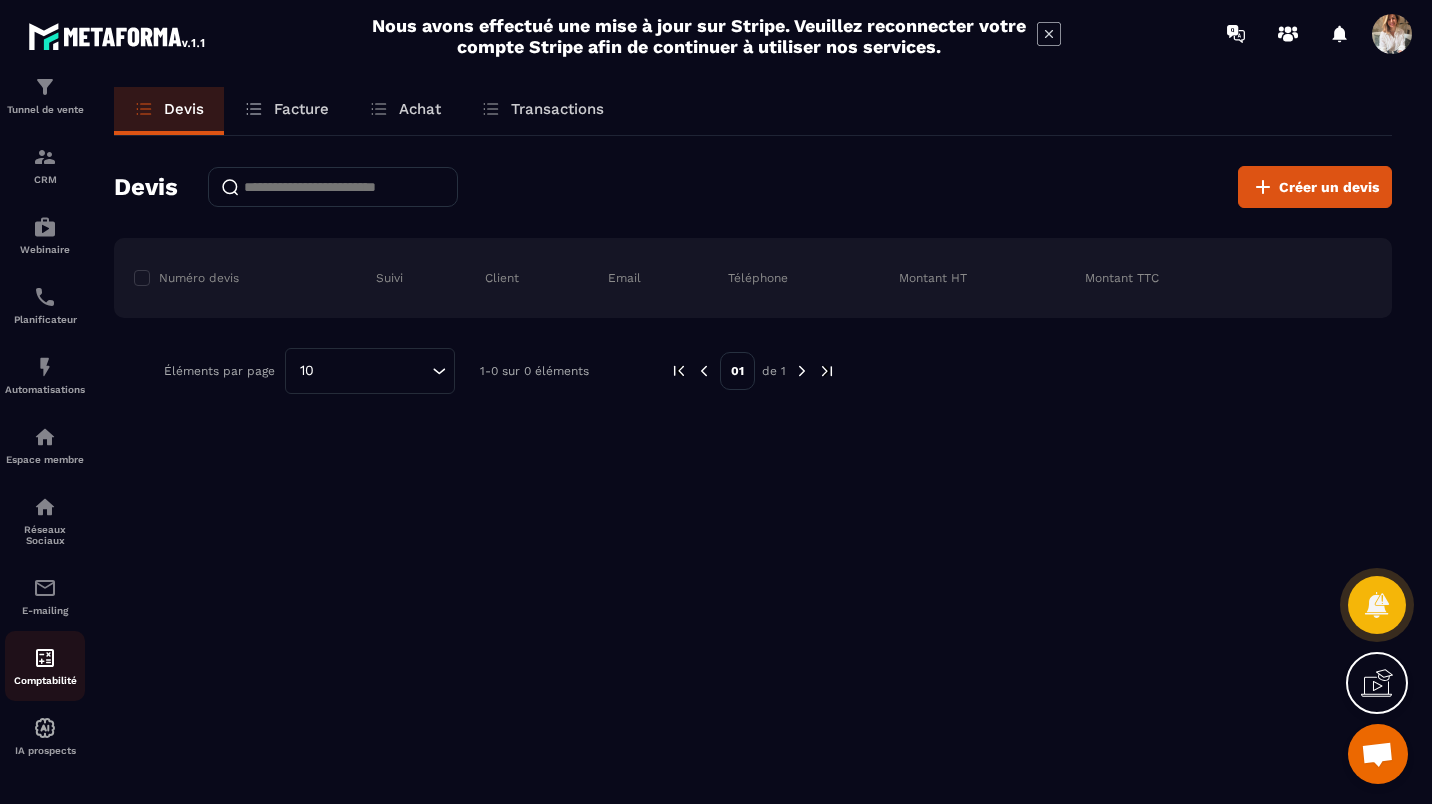 click at bounding box center (45, 658) 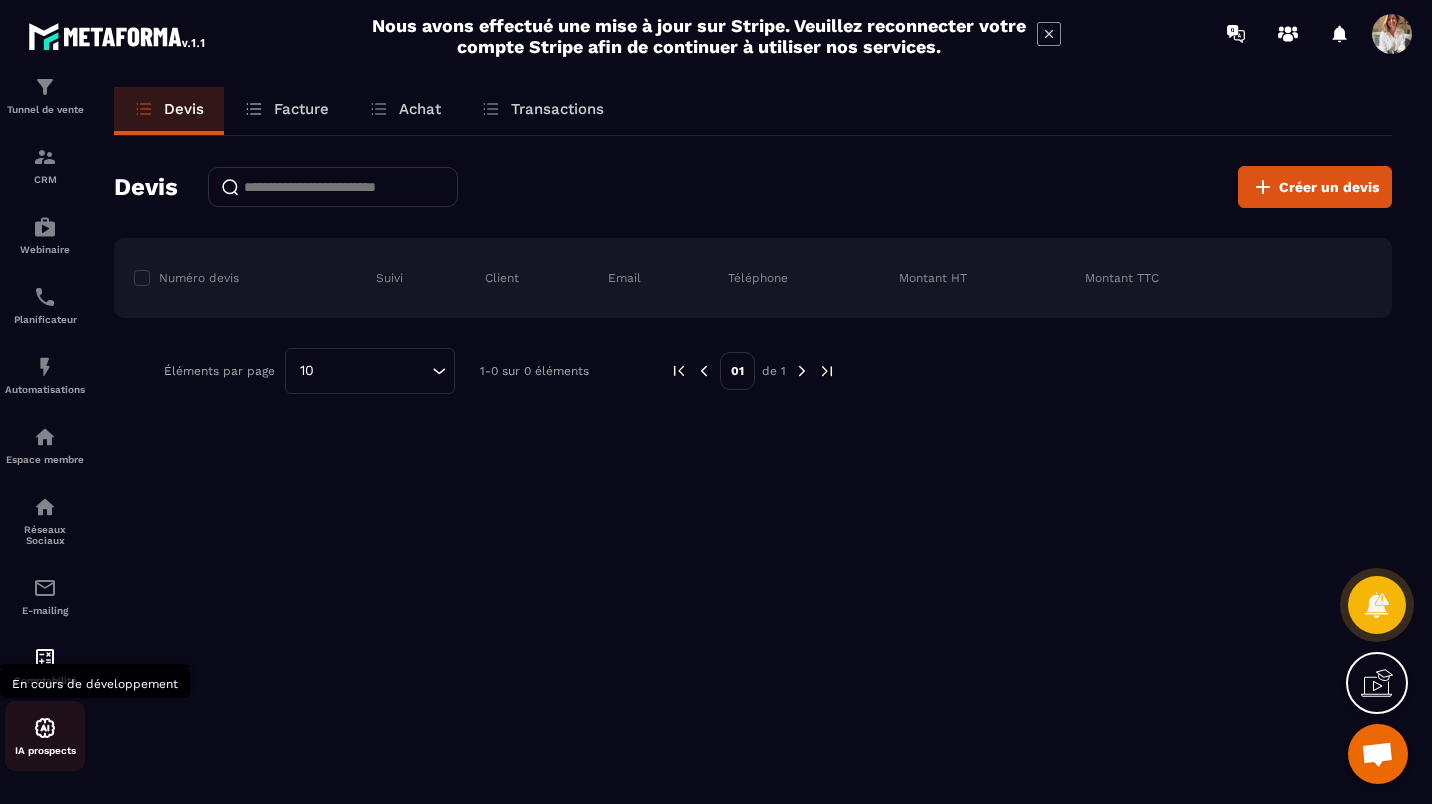 click on "IA prospects" at bounding box center [45, 736] 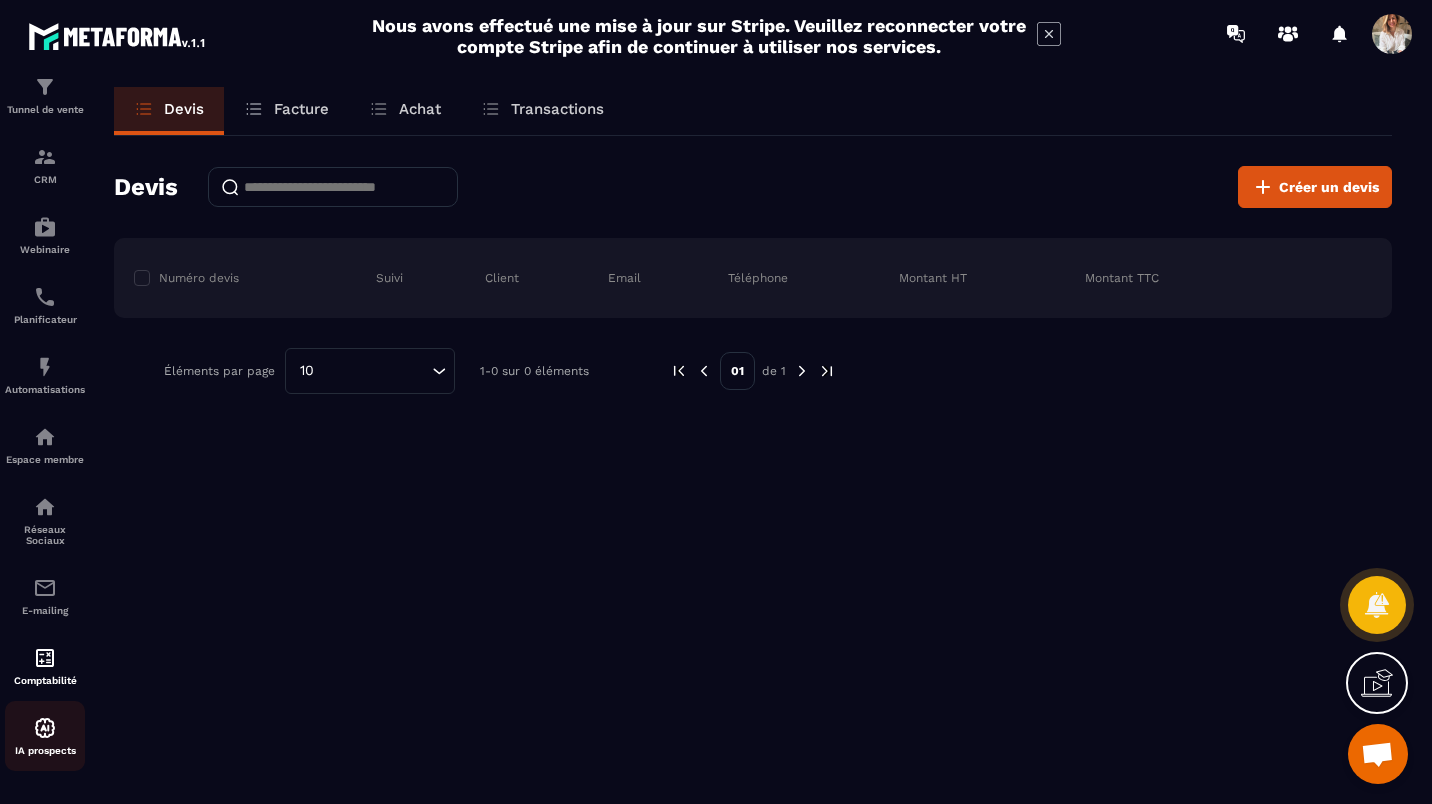 click on "IA prospects" at bounding box center [45, 736] 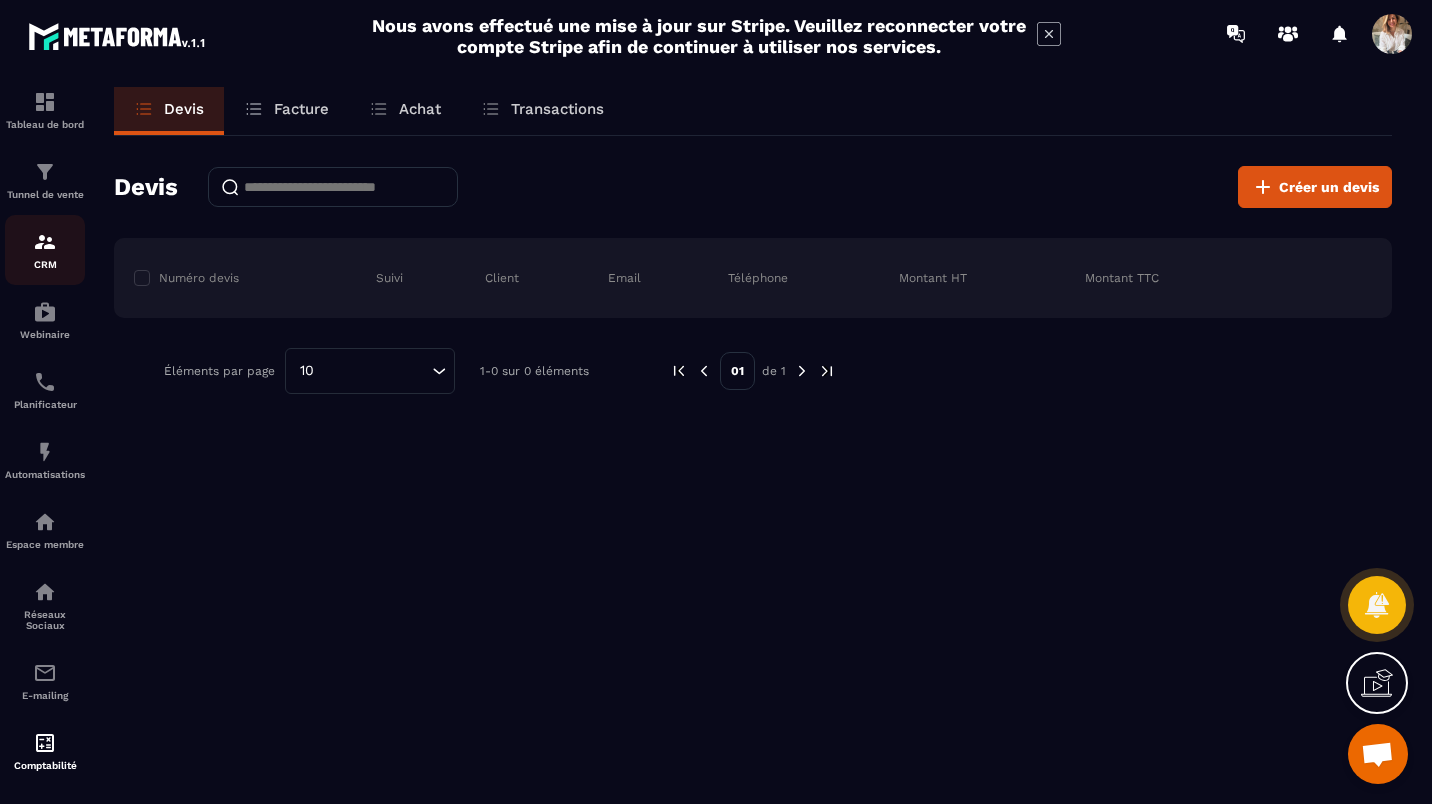 scroll, scrollTop: 0, scrollLeft: 0, axis: both 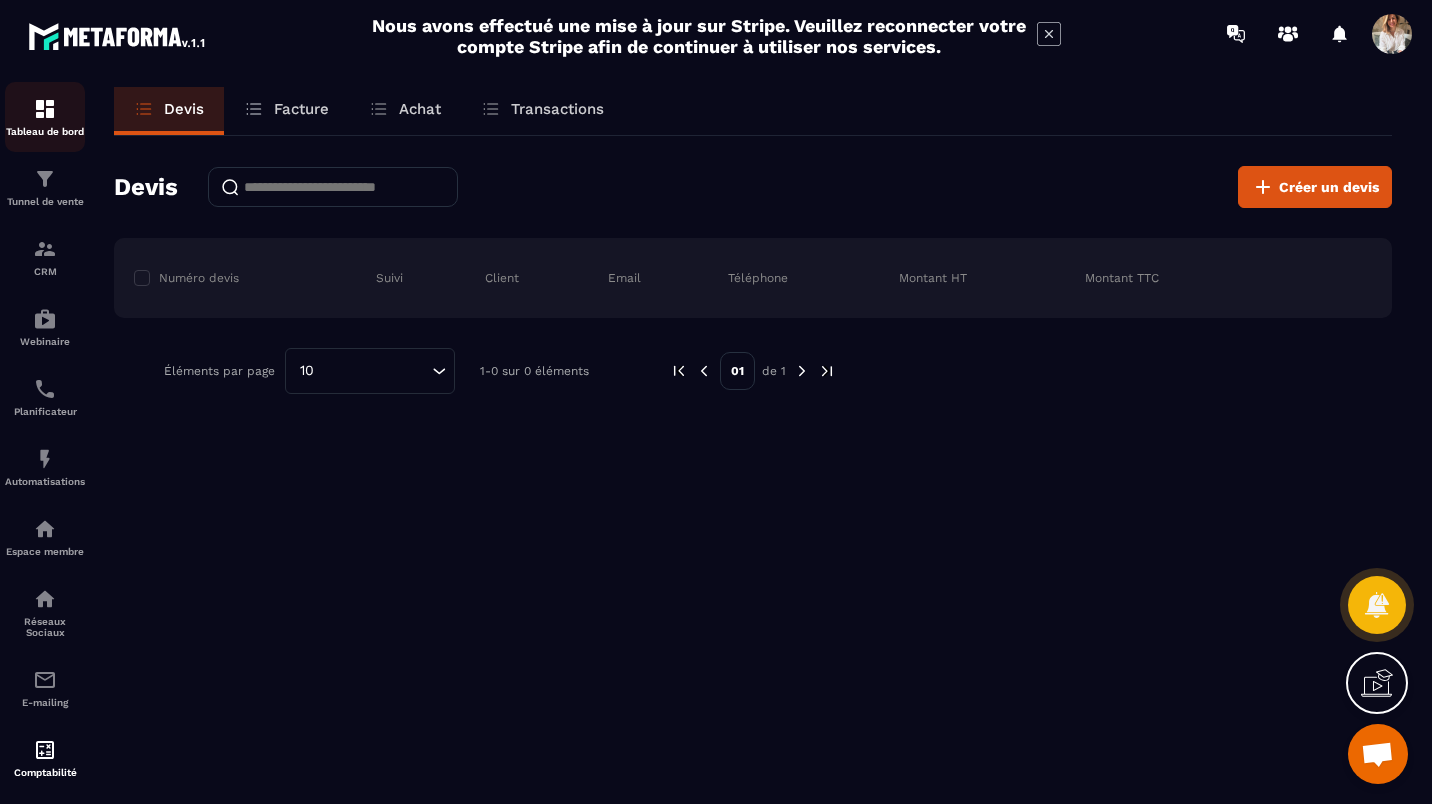 click on "Tableau de bord" at bounding box center [45, 117] 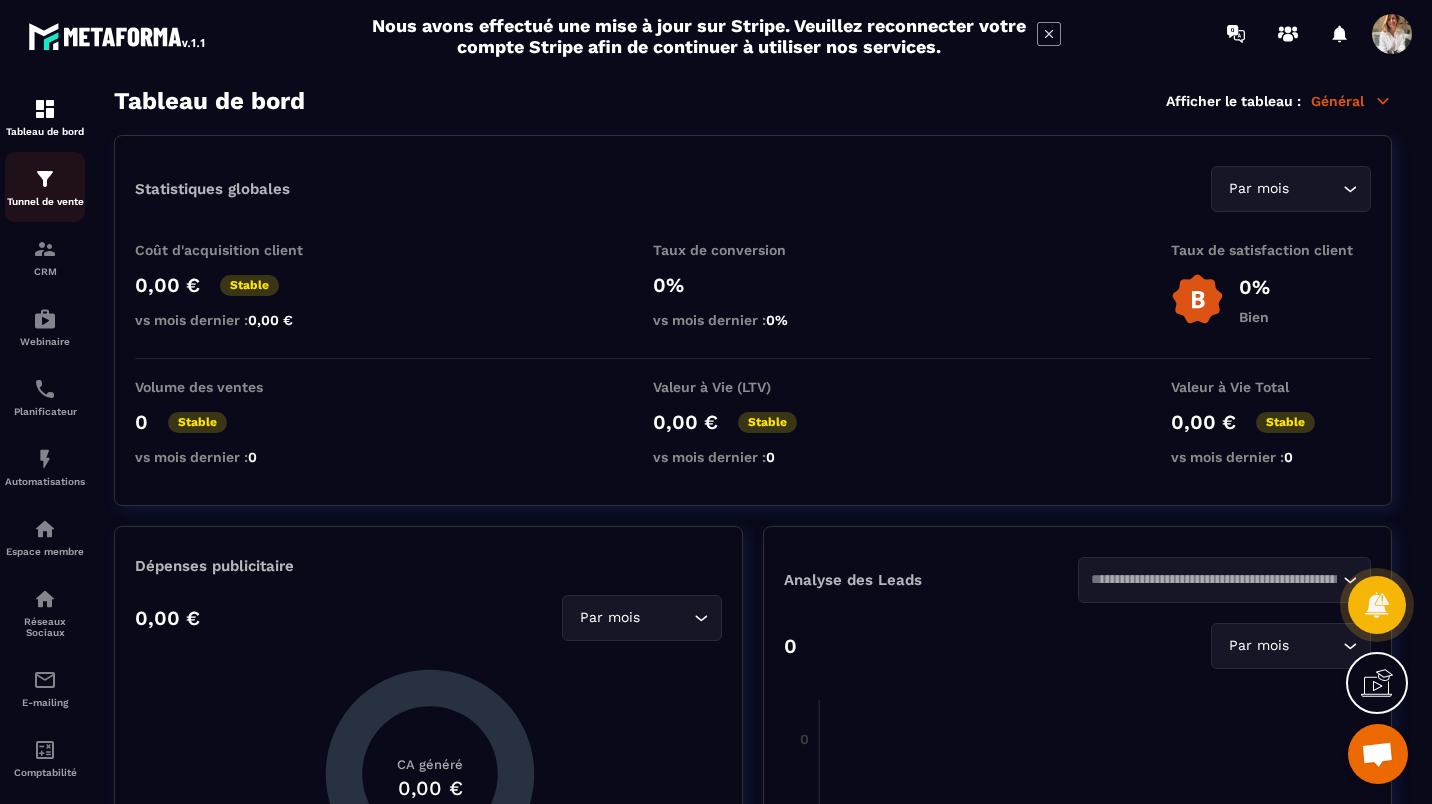 click at bounding box center (45, 179) 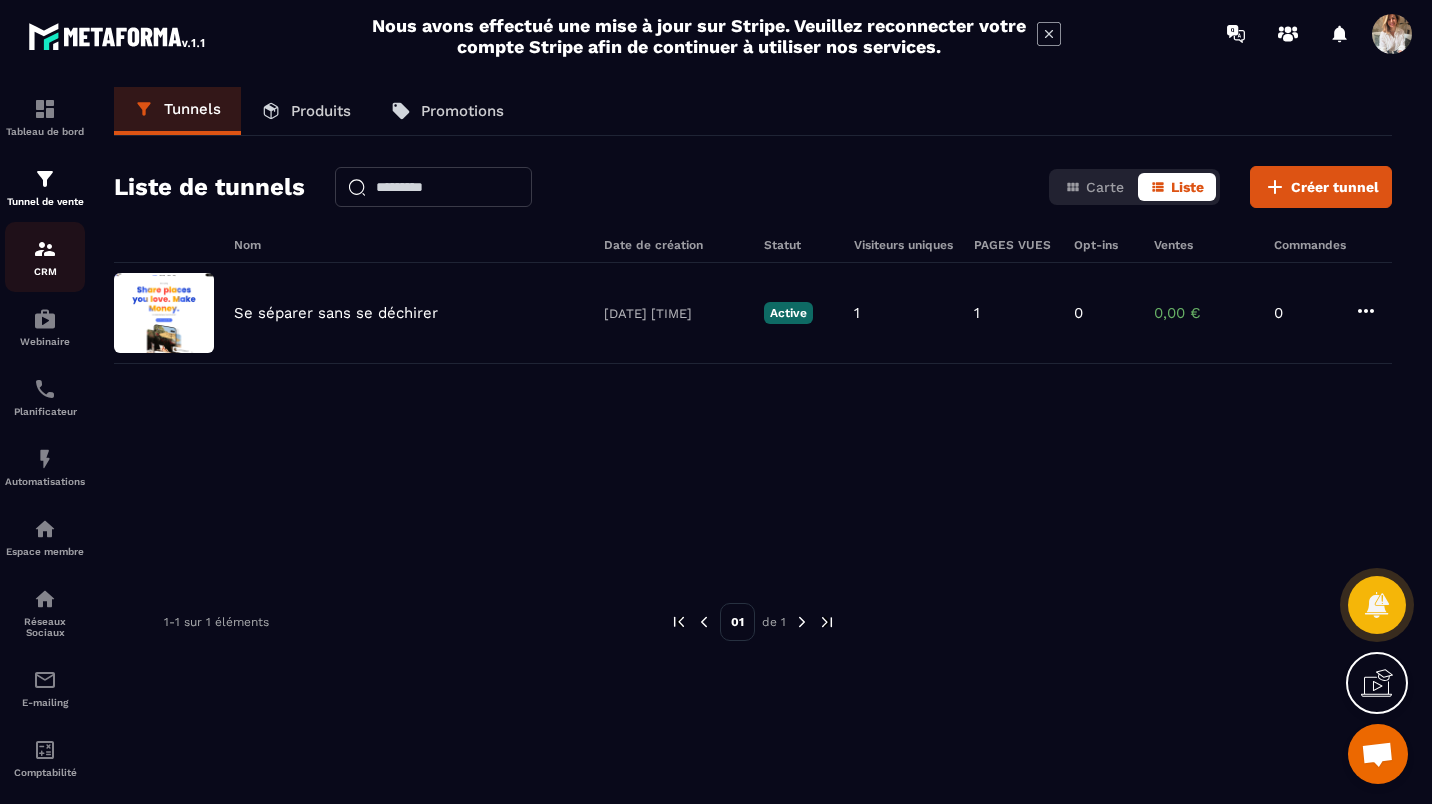click on "CRM" 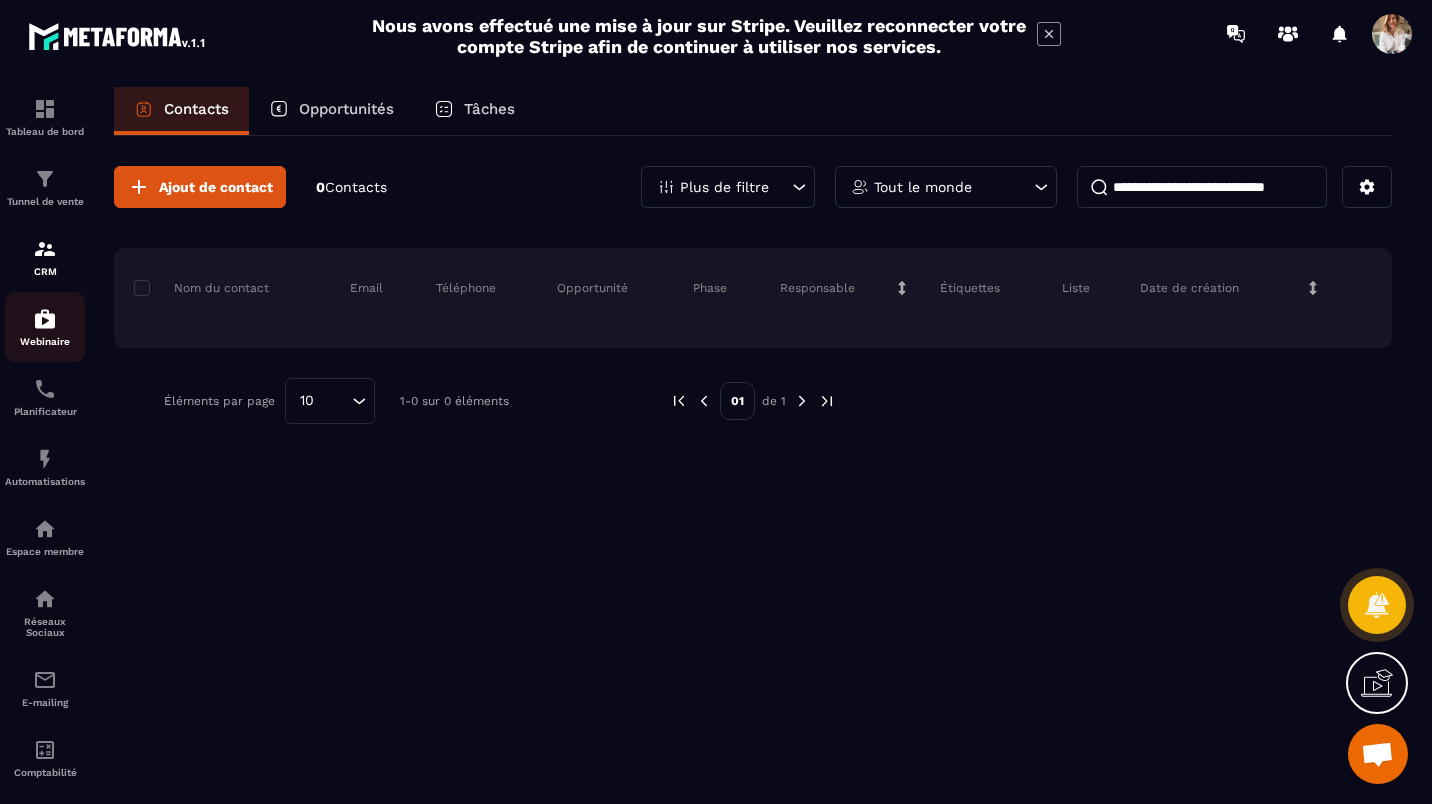 click at bounding box center [45, 319] 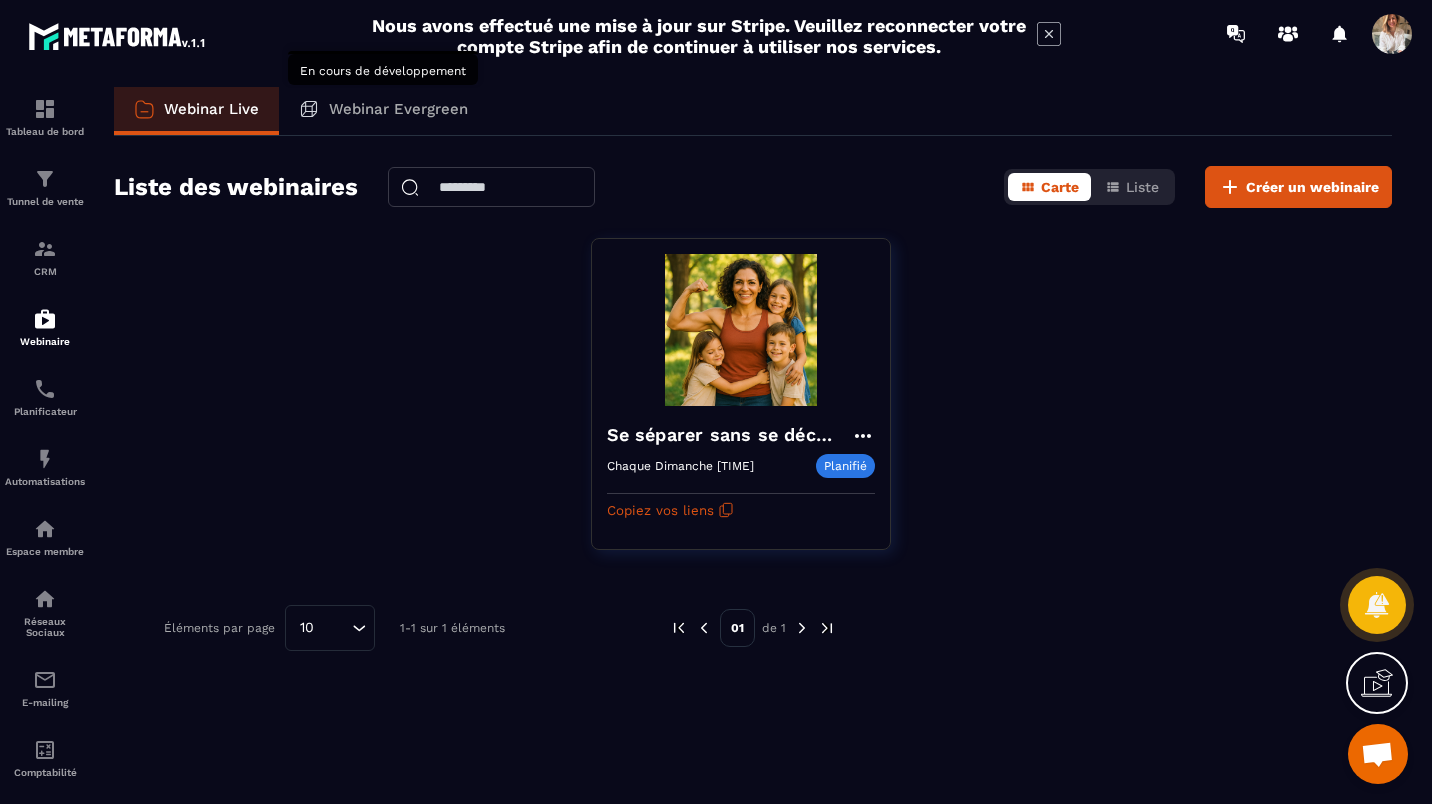 click on "Webinar Evergreen" at bounding box center (398, 109) 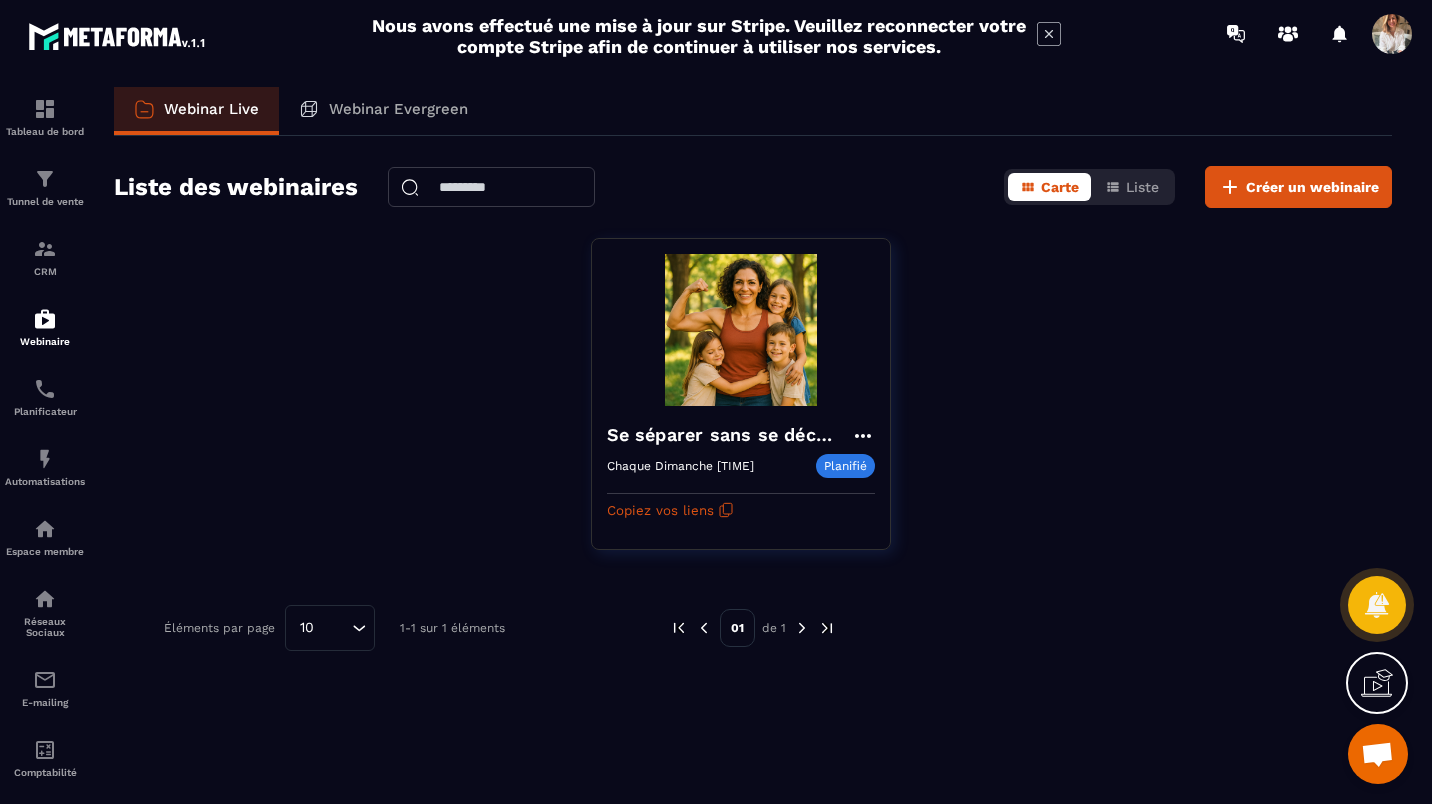 click at bounding box center (1392, 34) 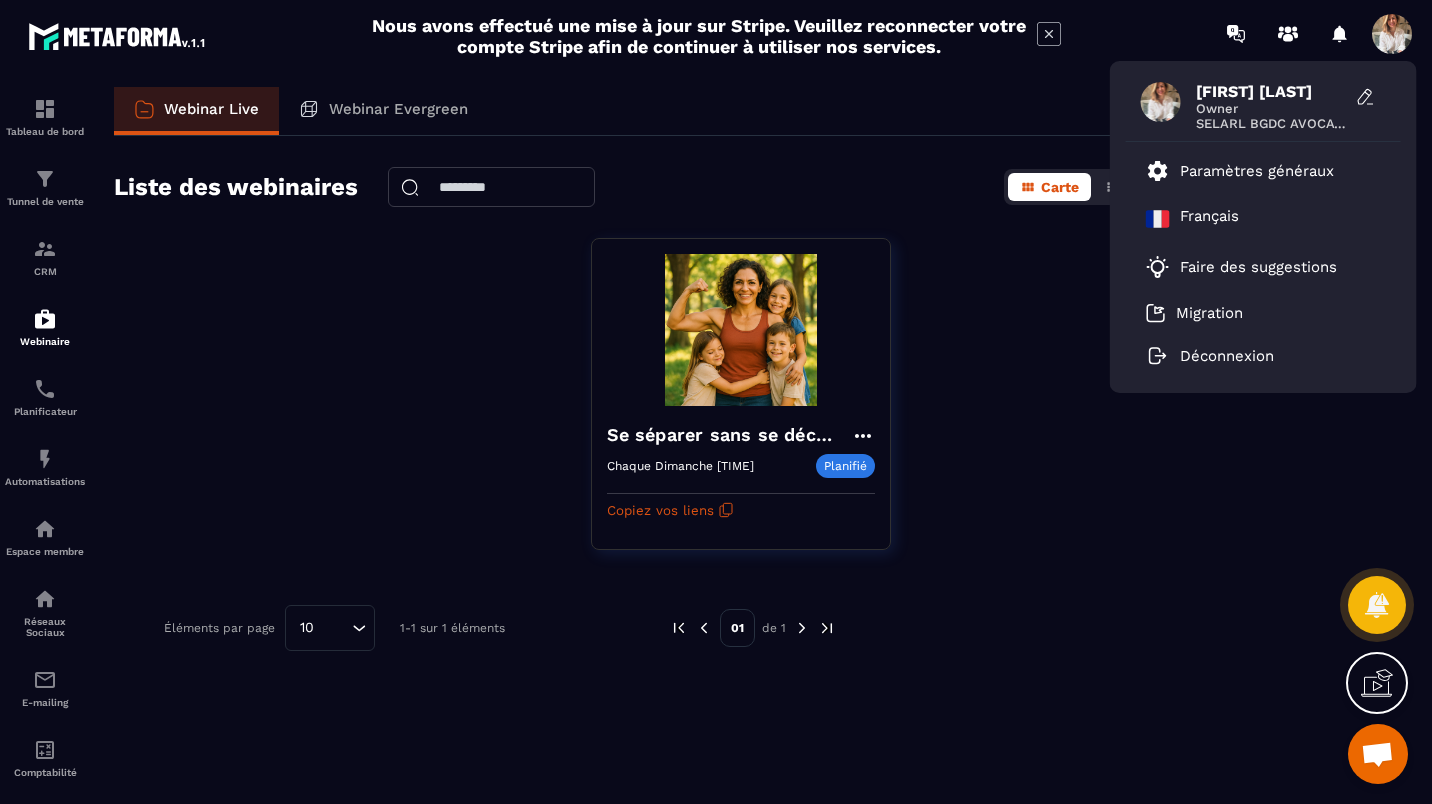 click on "Owner" at bounding box center [1271, 108] 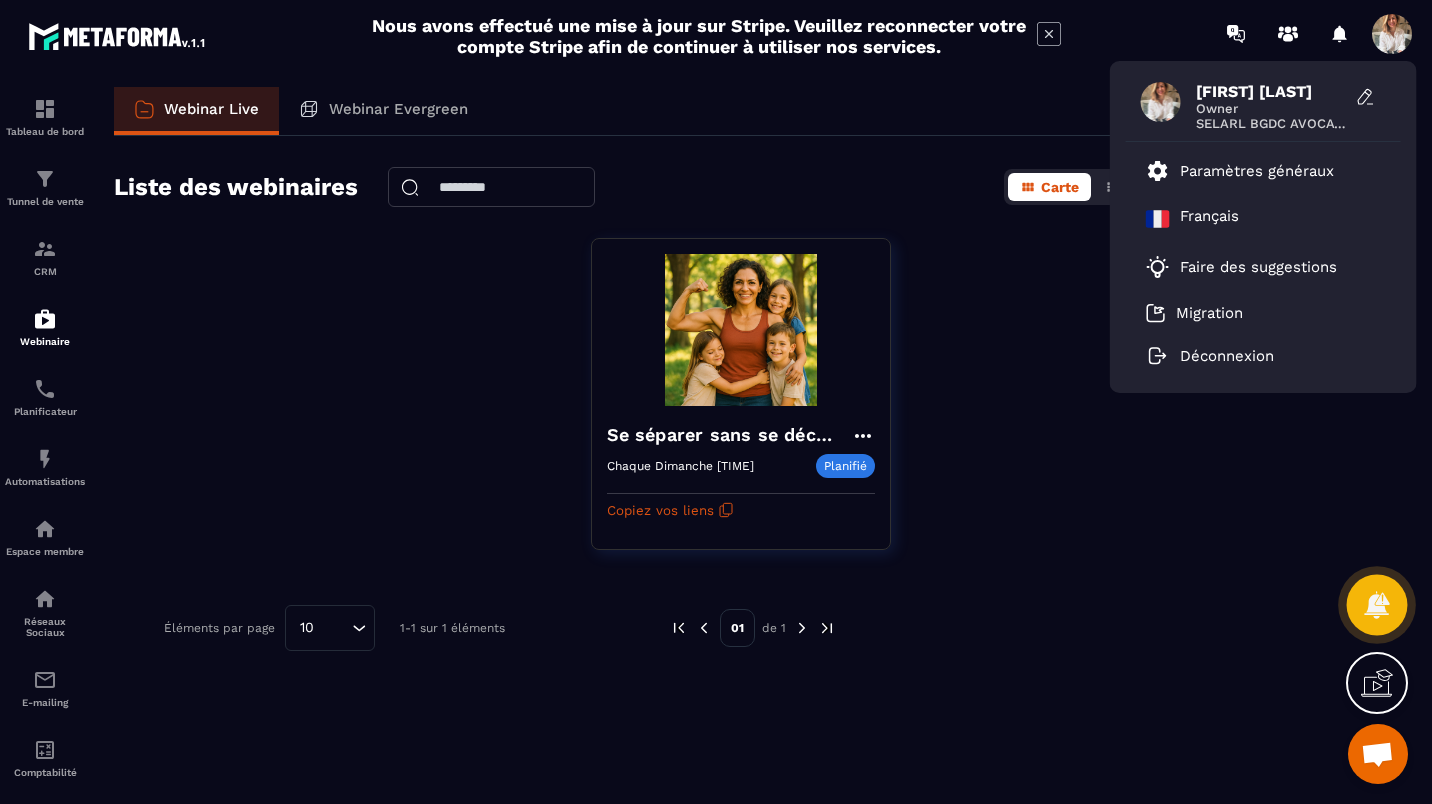 click 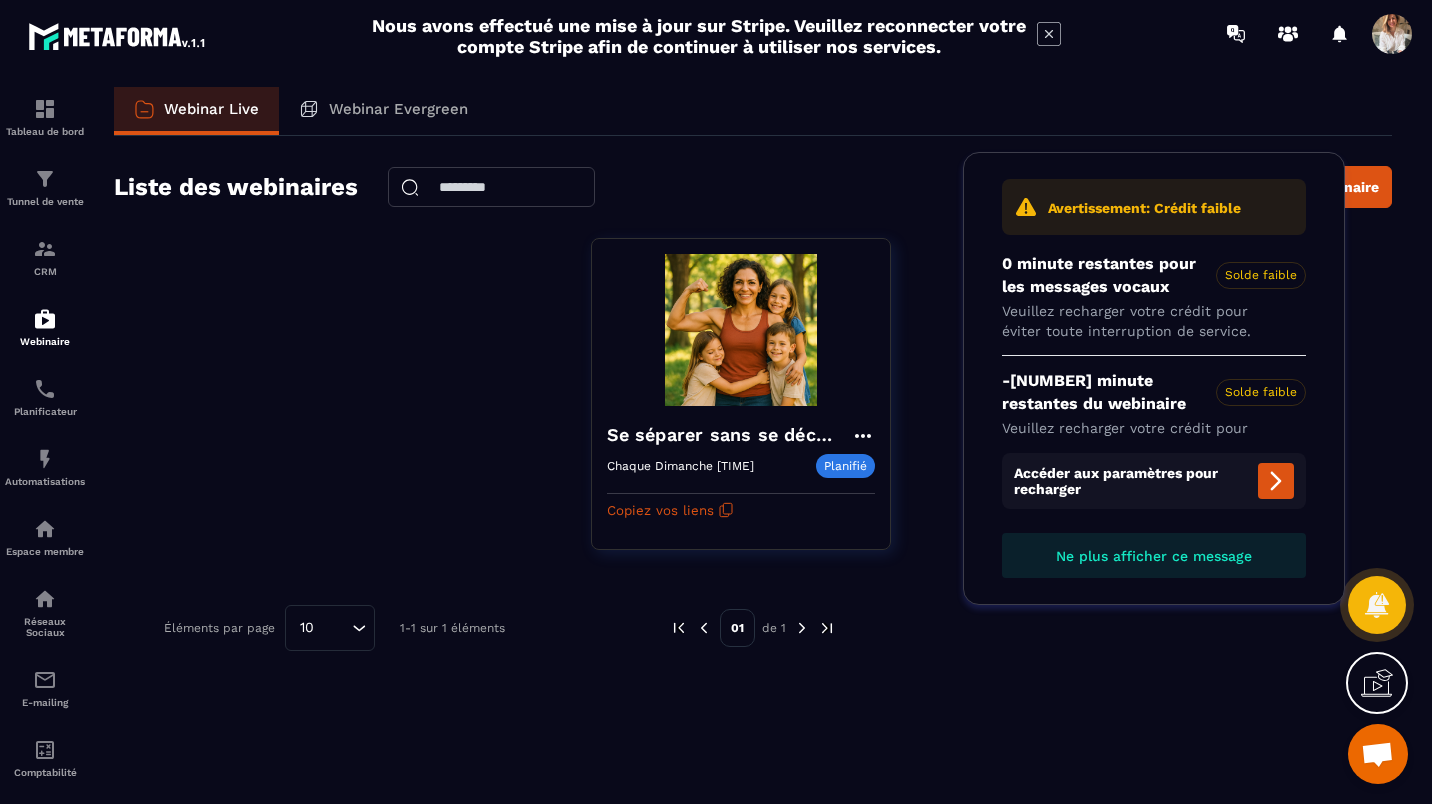 click on "Webinar Live Webinar Evergreen Liste des webinaires Carte Liste Créer un webinaire Se séparer sans se déchirer – La conférence du dimanche soir Chaque Dimanche [TIME] Planifié Chaque Dimanche [TIME] Copiez vos liens Éléments par page 10 Loading... 1-1 sur 1 éléments [DATE] de 1" 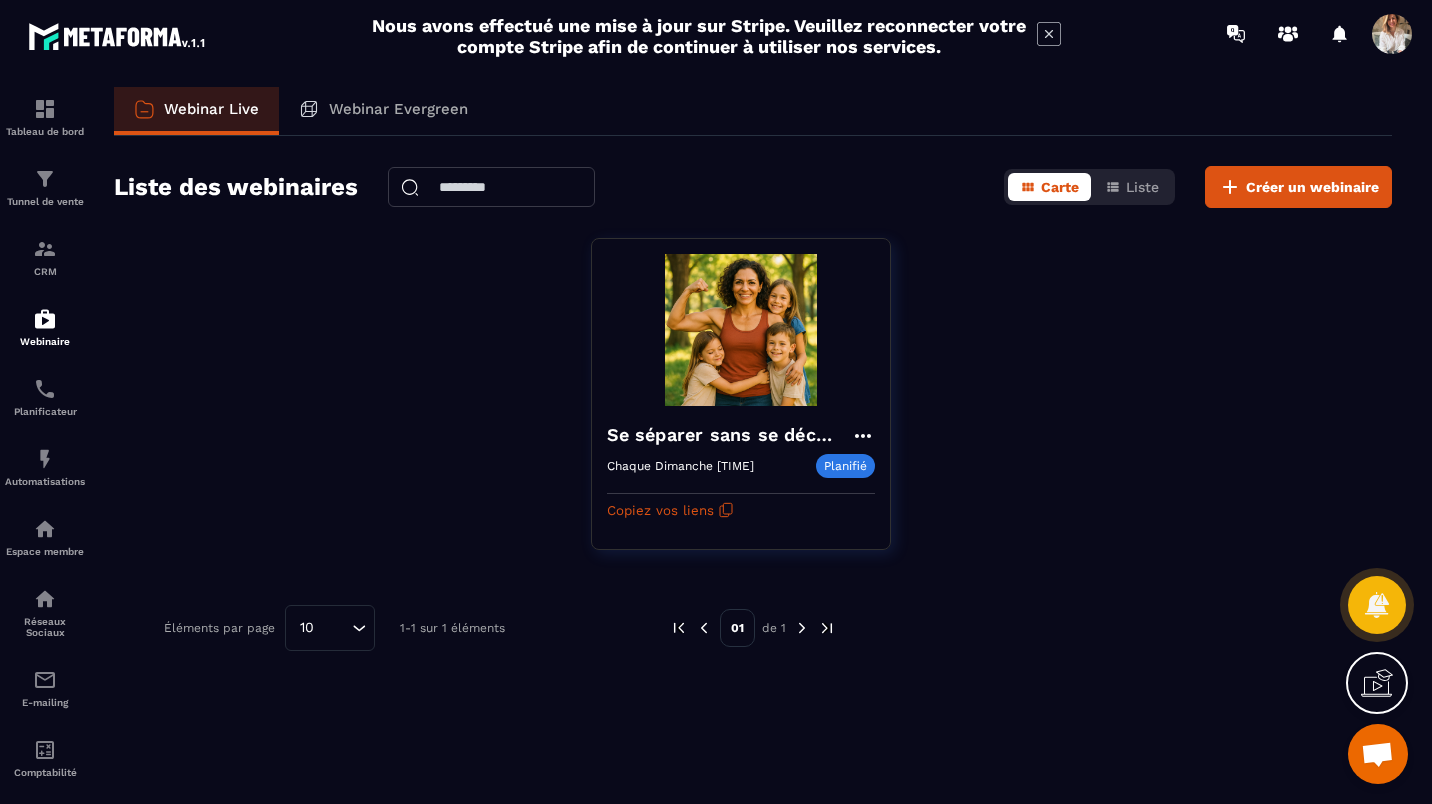 click at bounding box center [1377, 756] 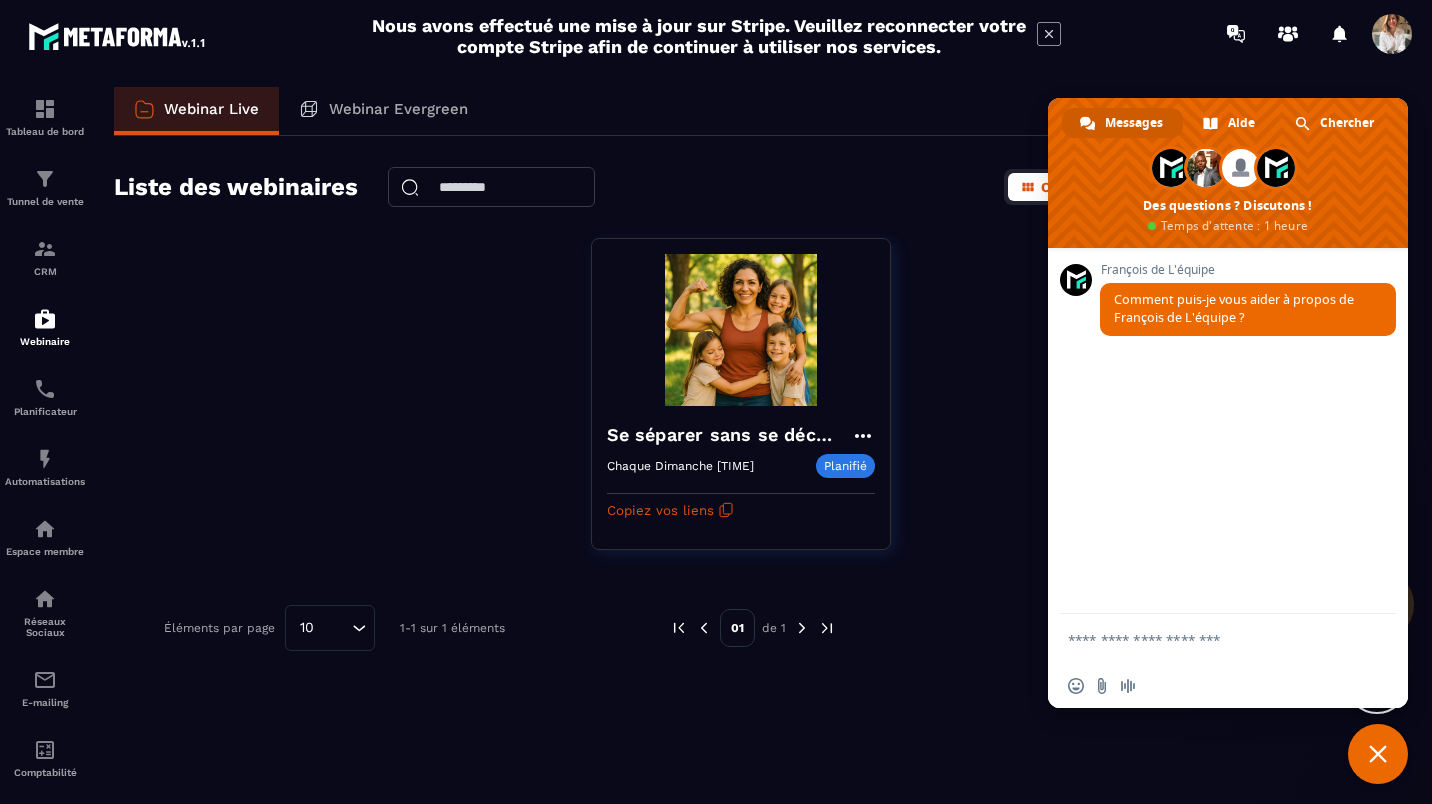 click on "Webinar Live Webinar Evergreen Liste des webinaires Carte Liste Créer un webinaire Se séparer sans se déchirer – La conférence du dimanche soir Chaque Dimanche [TIME] Planifié Chaque Dimanche [TIME] Copiez vos liens Éléments par page 10 Loading... 1-1 sur 1 éléments [DATE] de 1" 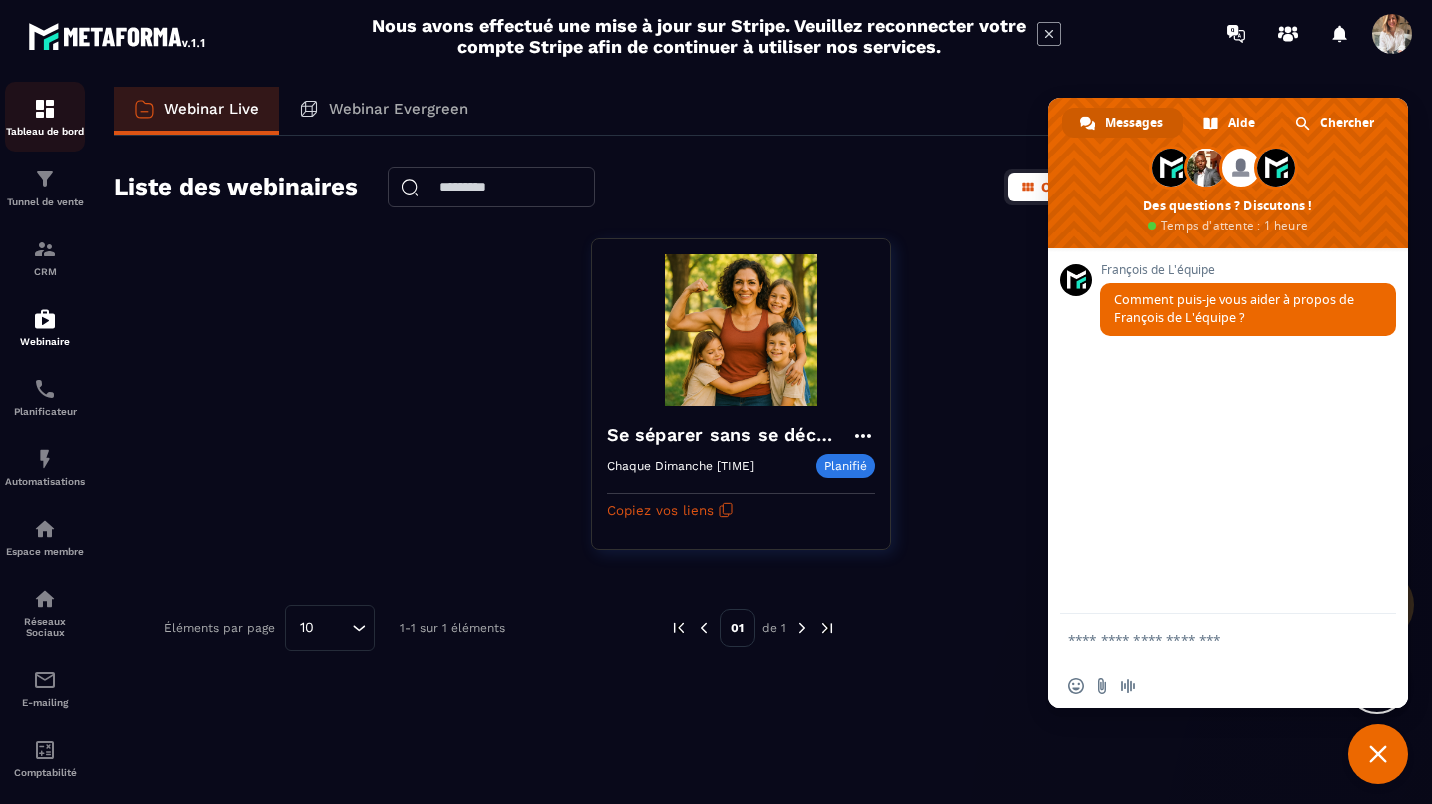 click on "Tableau de bord" at bounding box center [45, 117] 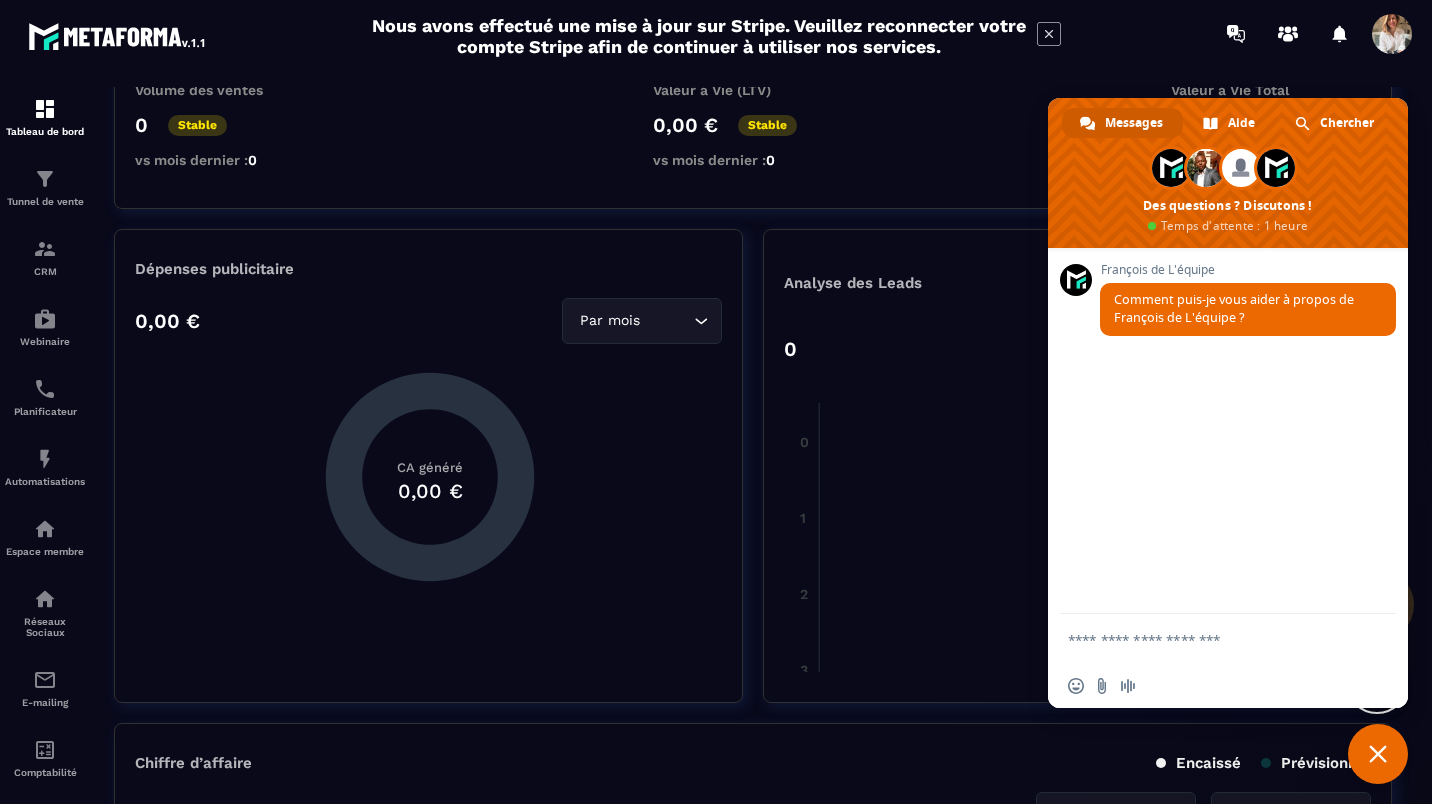 scroll, scrollTop: 300, scrollLeft: 0, axis: vertical 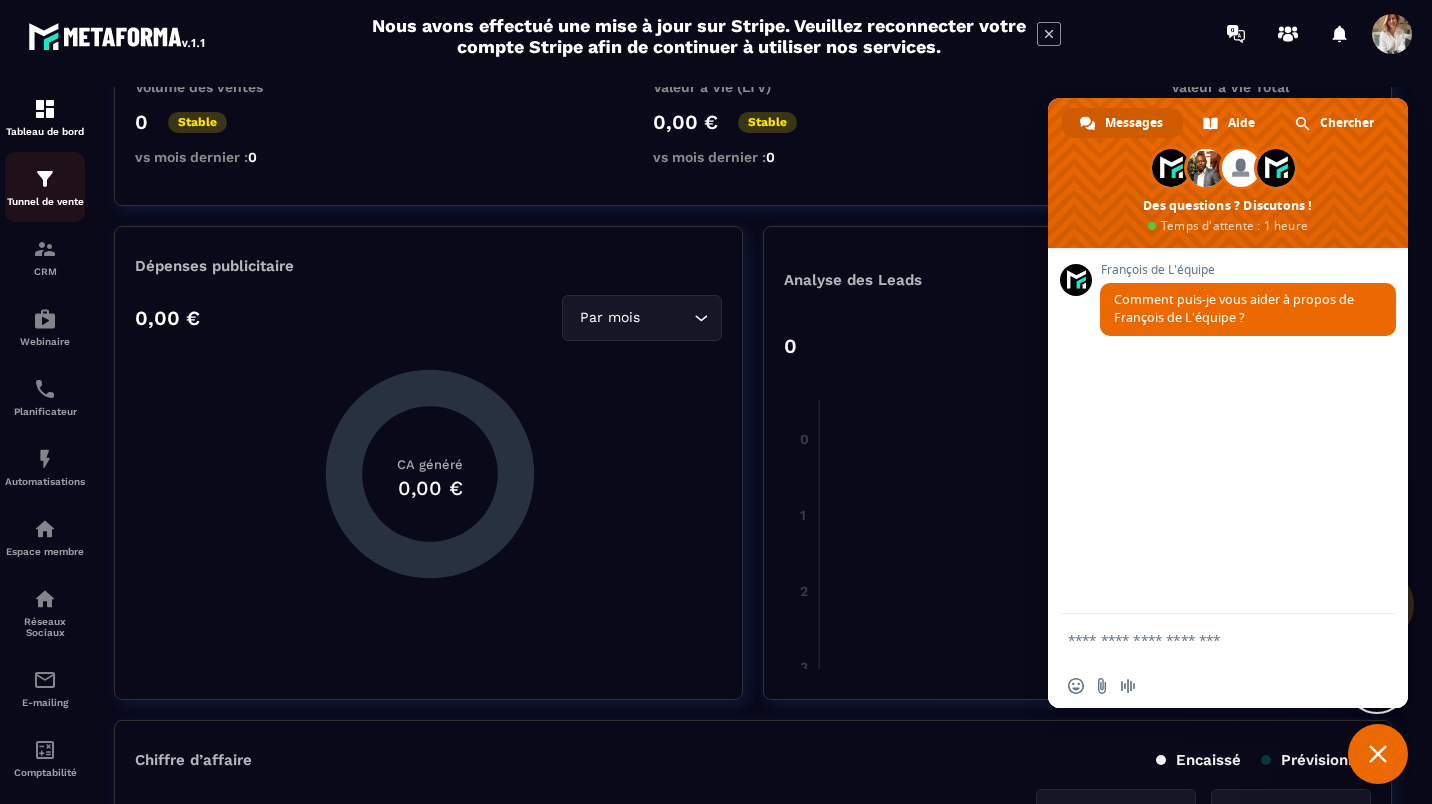 click on "Tunnel de vente" at bounding box center (45, 187) 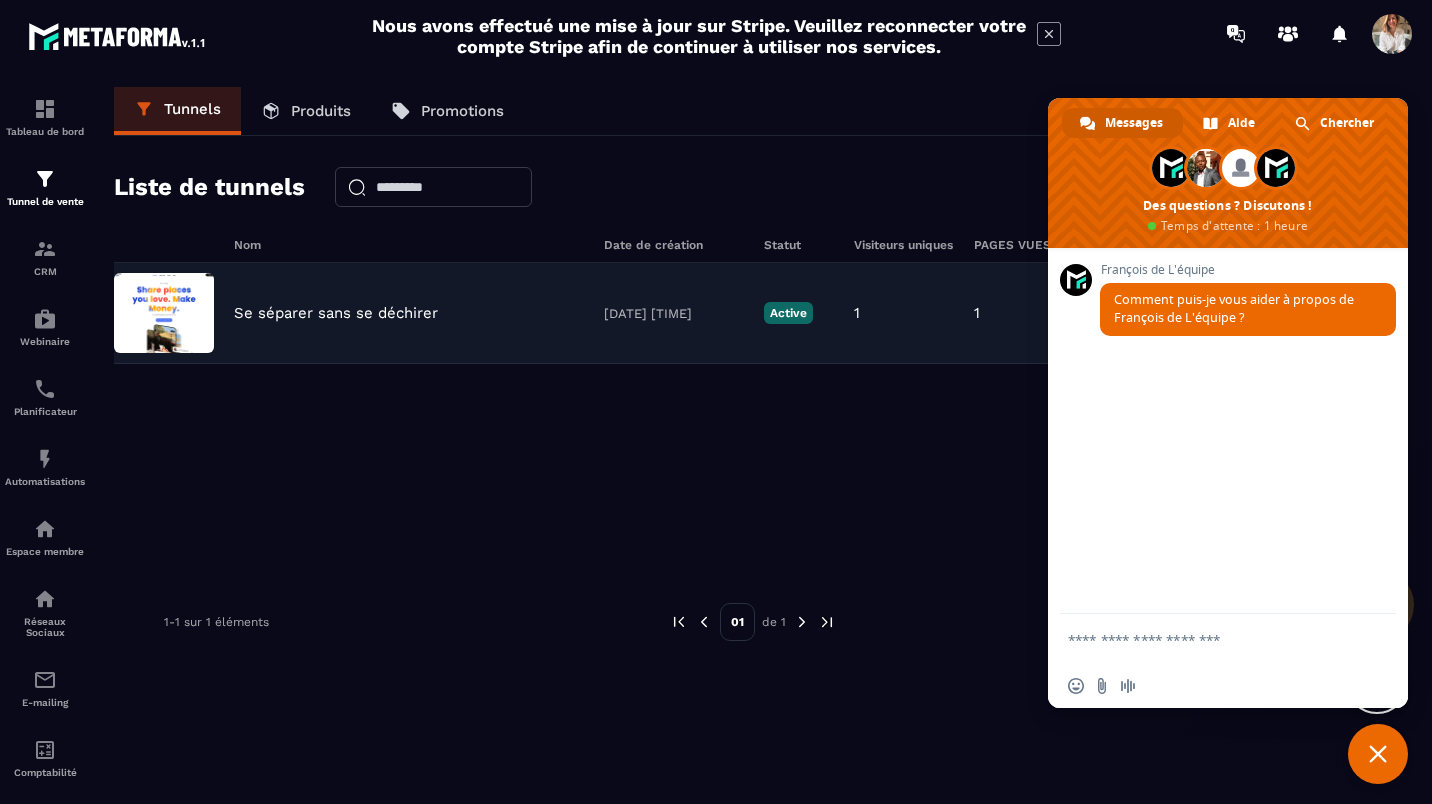 click at bounding box center (164, 313) 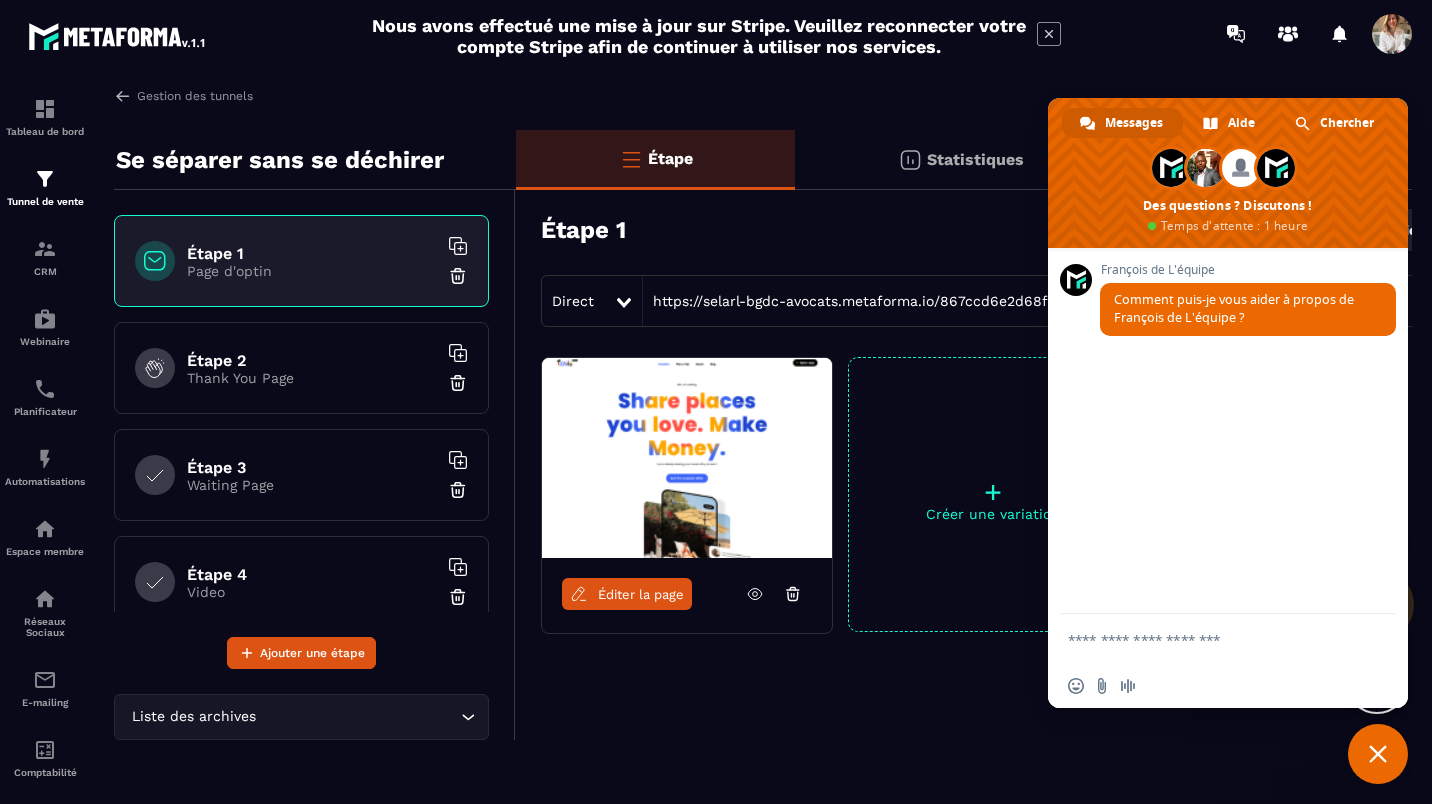 click on "Gestion des tunnels" at bounding box center [753, 96] 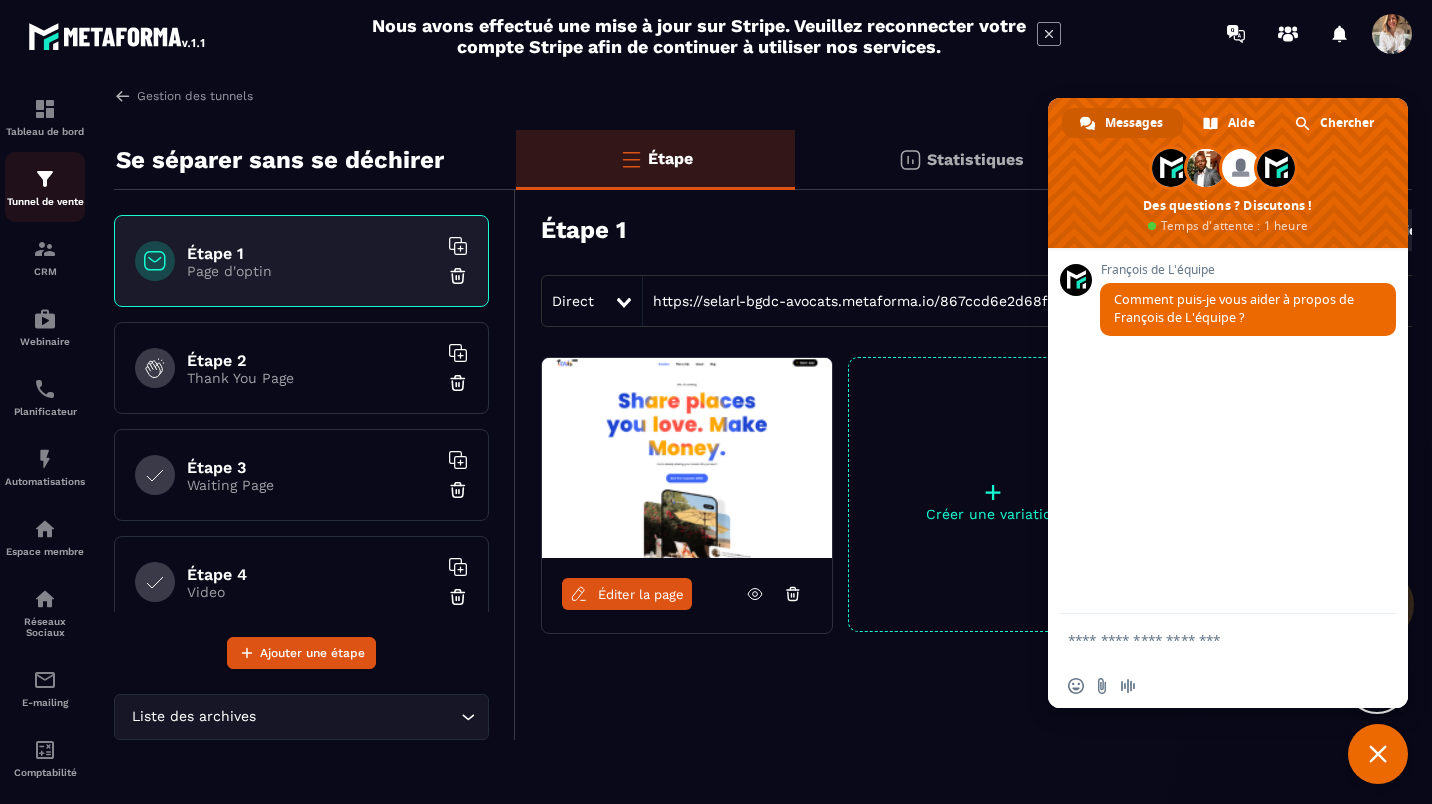click on "Tunnel de vente" at bounding box center (45, 201) 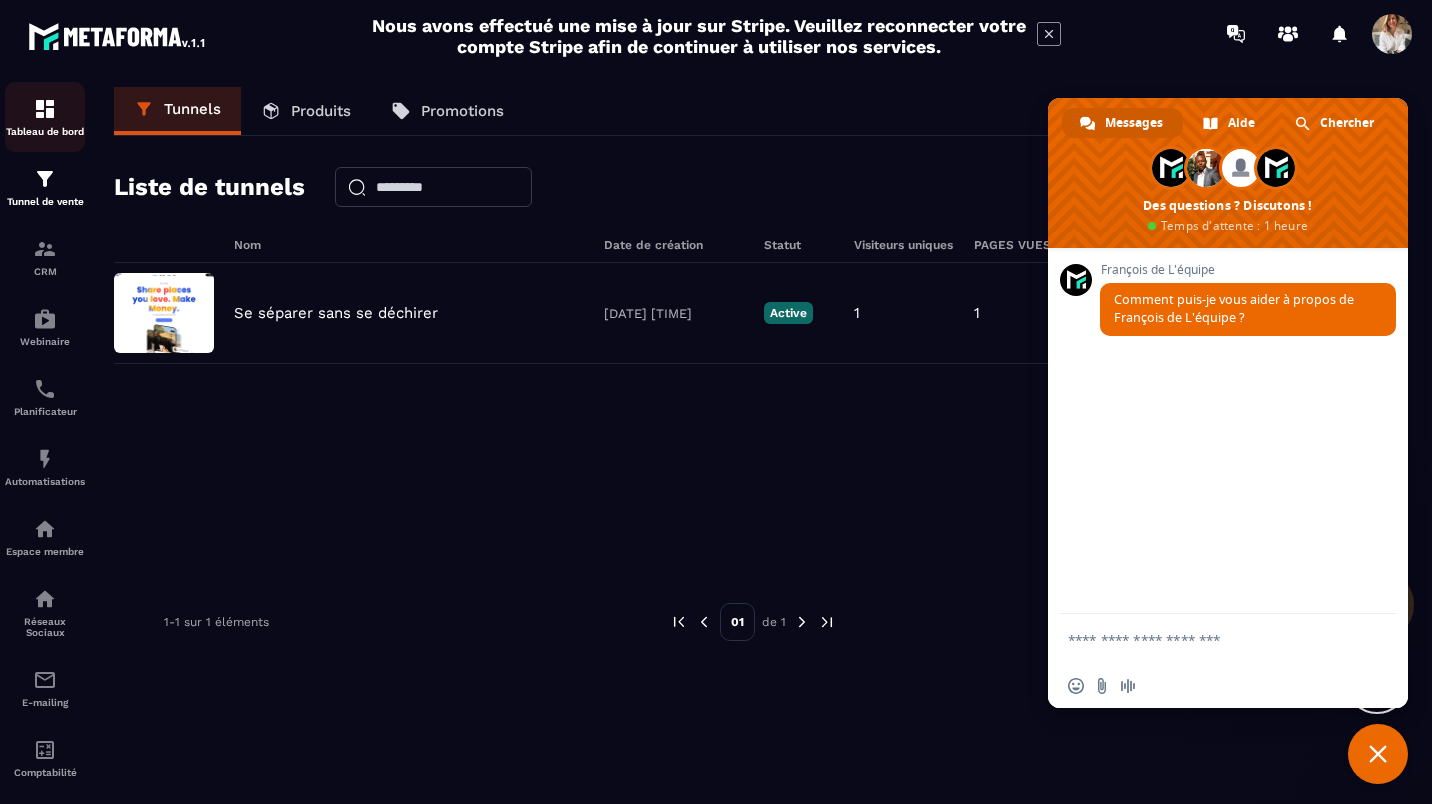 click on "Tableau de bord" at bounding box center (45, 117) 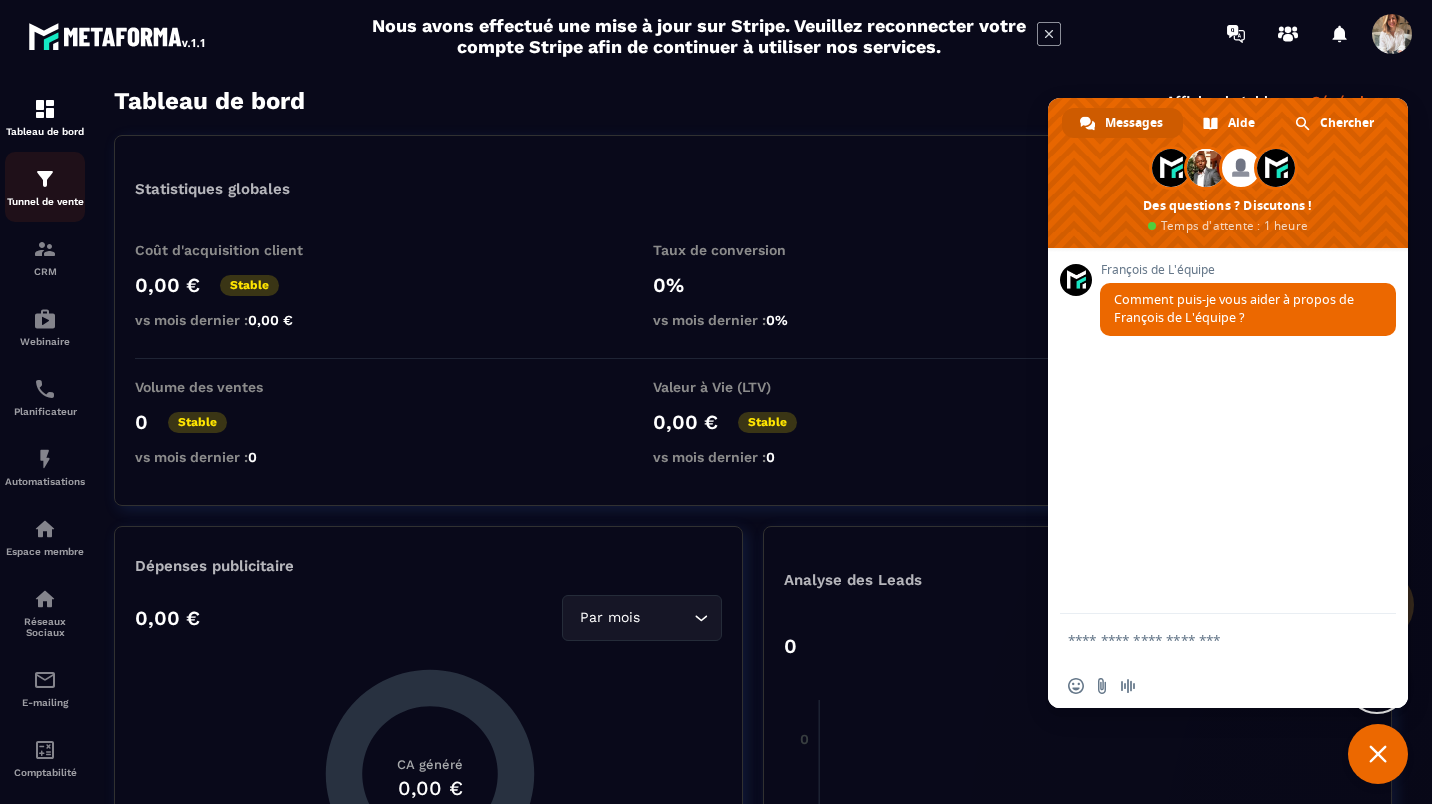 click at bounding box center (45, 179) 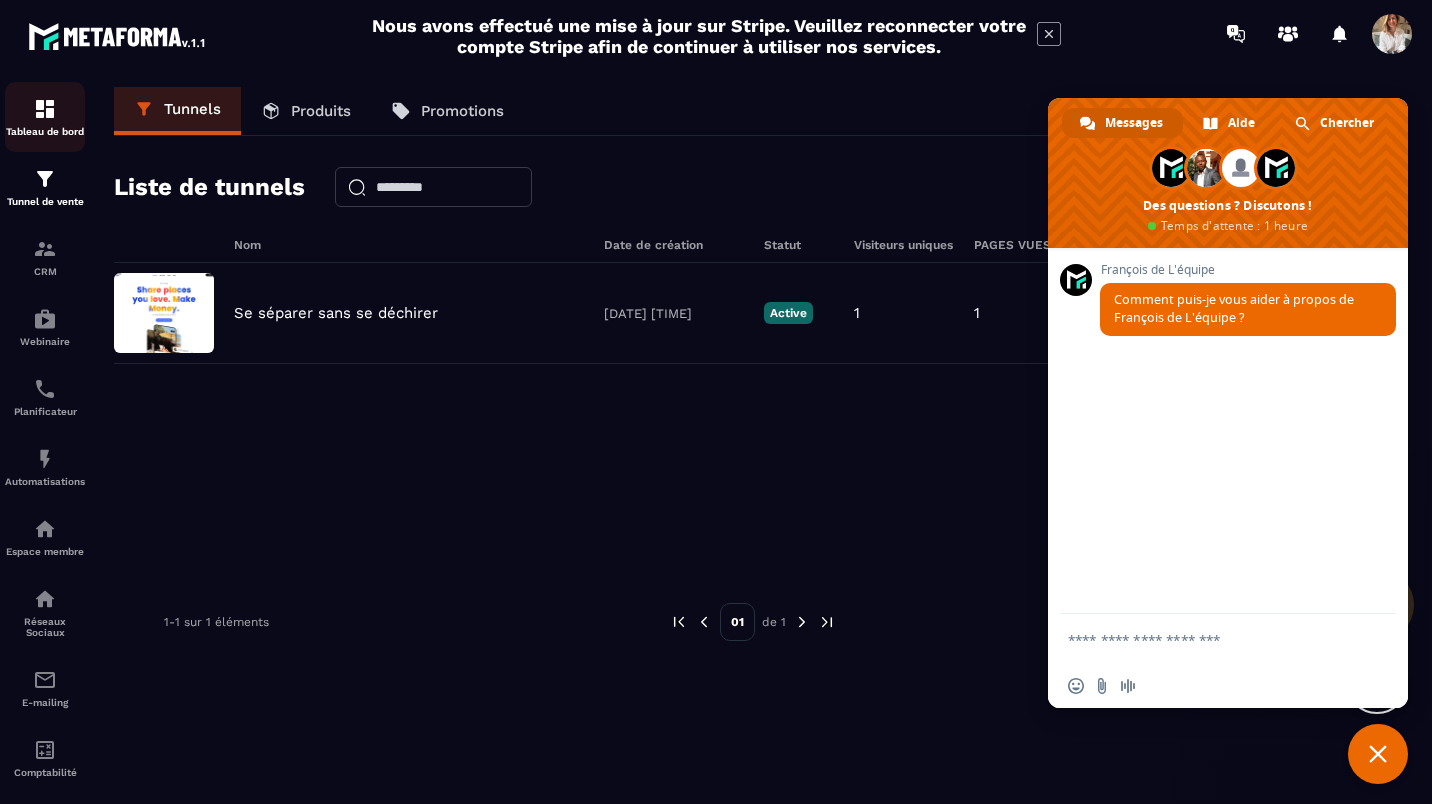 click at bounding box center (45, 109) 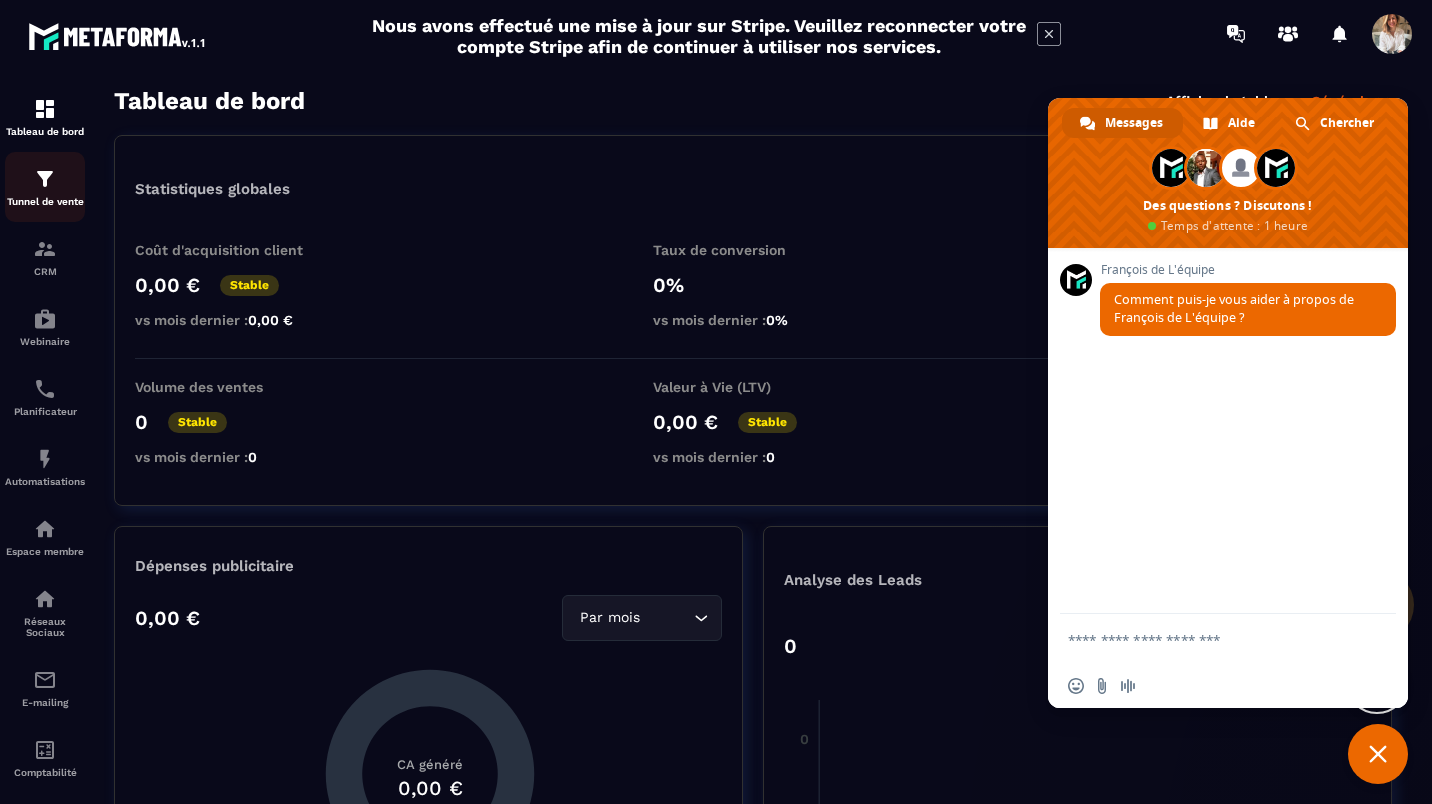 click at bounding box center [45, 179] 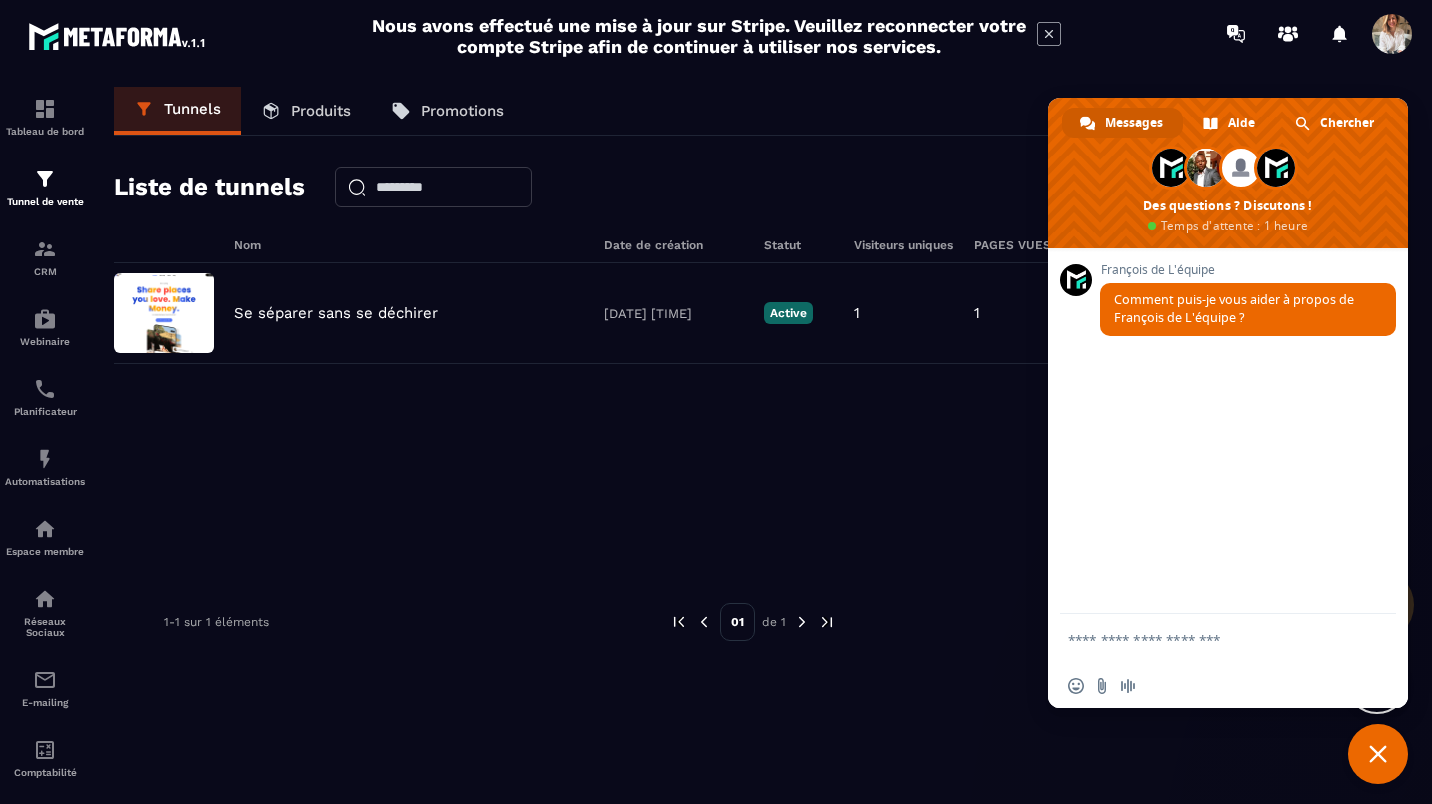 click on "Se séparer sans se déchirer [DATE] [TIME] Active 1 1 0 0,00 € 0" at bounding box center (753, 413) 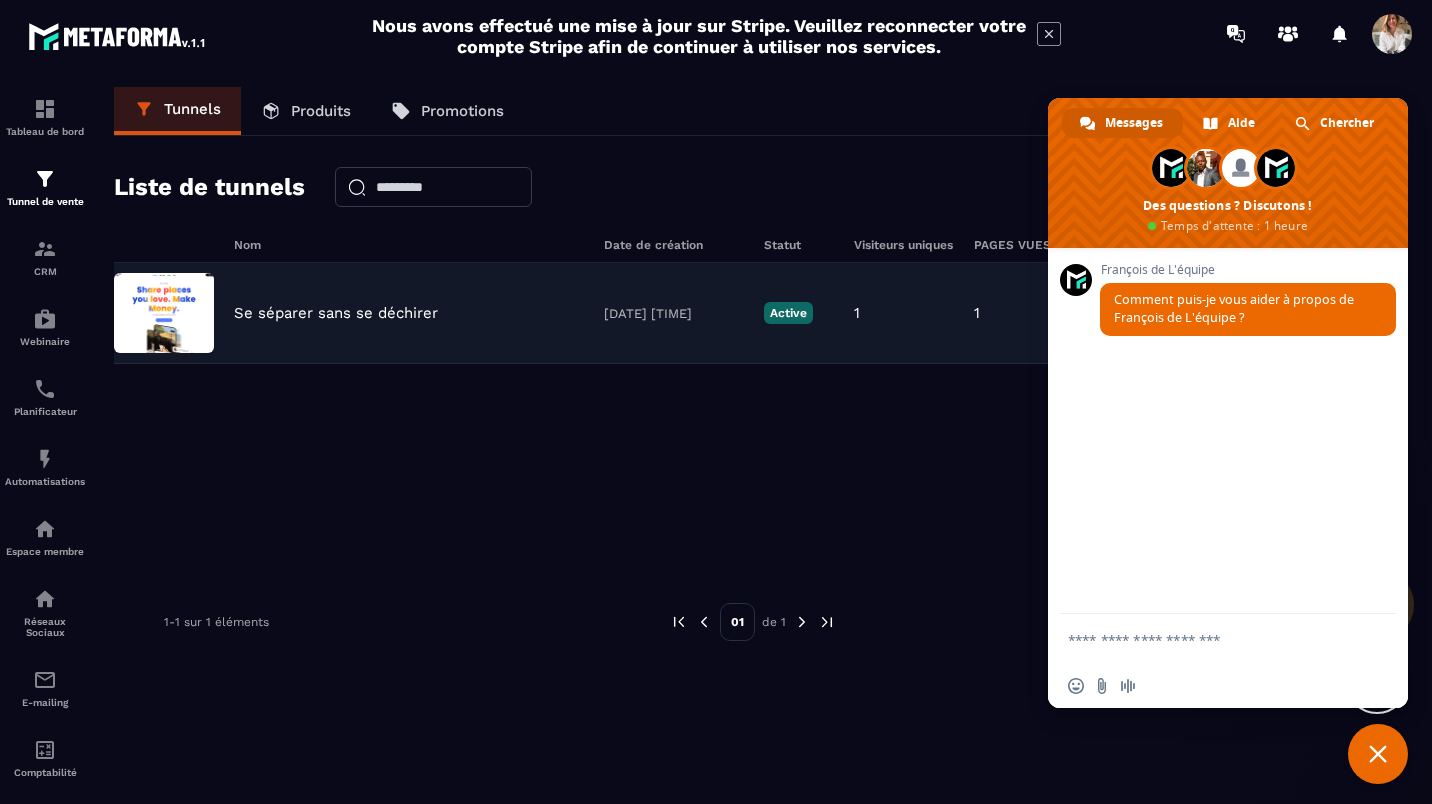 click at bounding box center [164, 313] 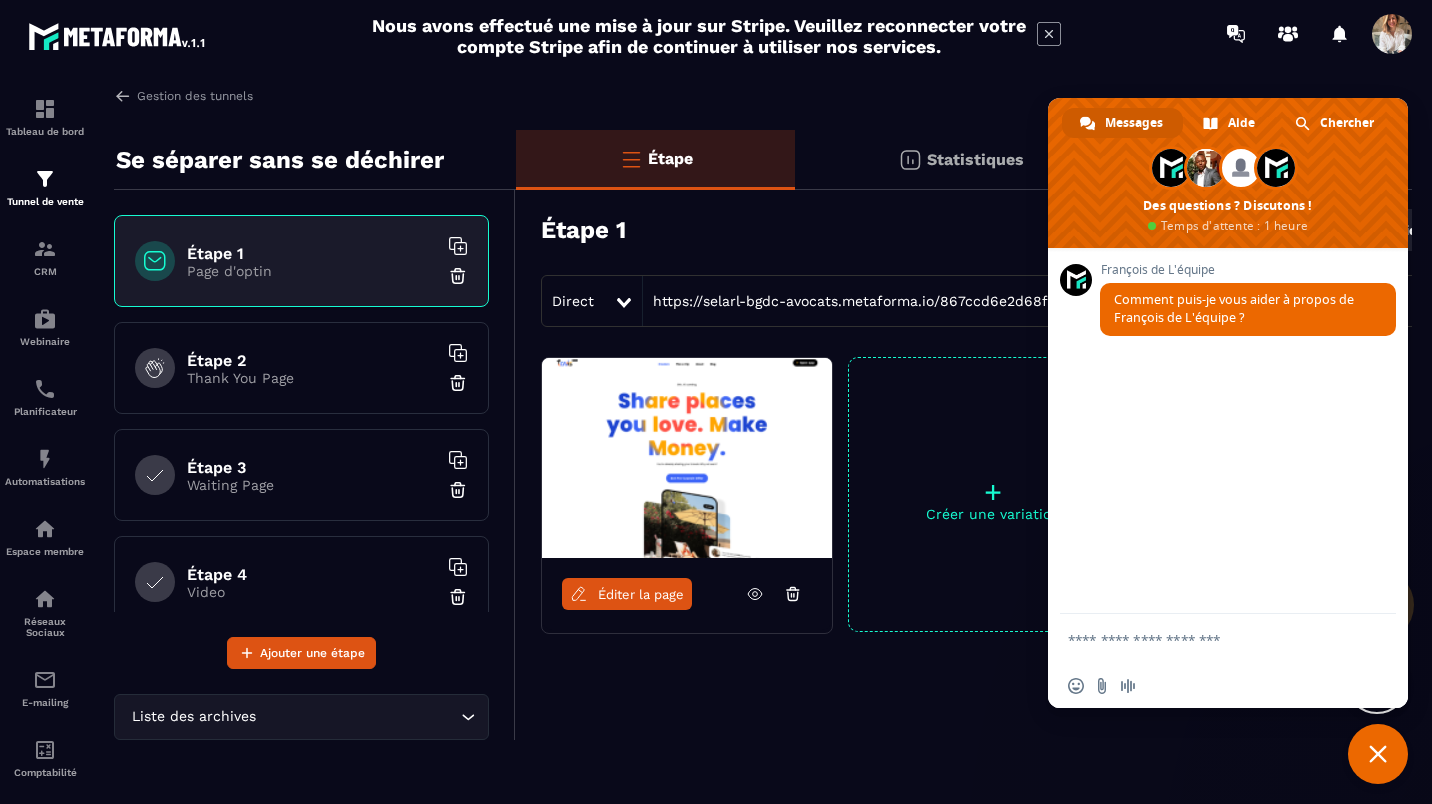 click on "Étape 1" at bounding box center [312, 253] 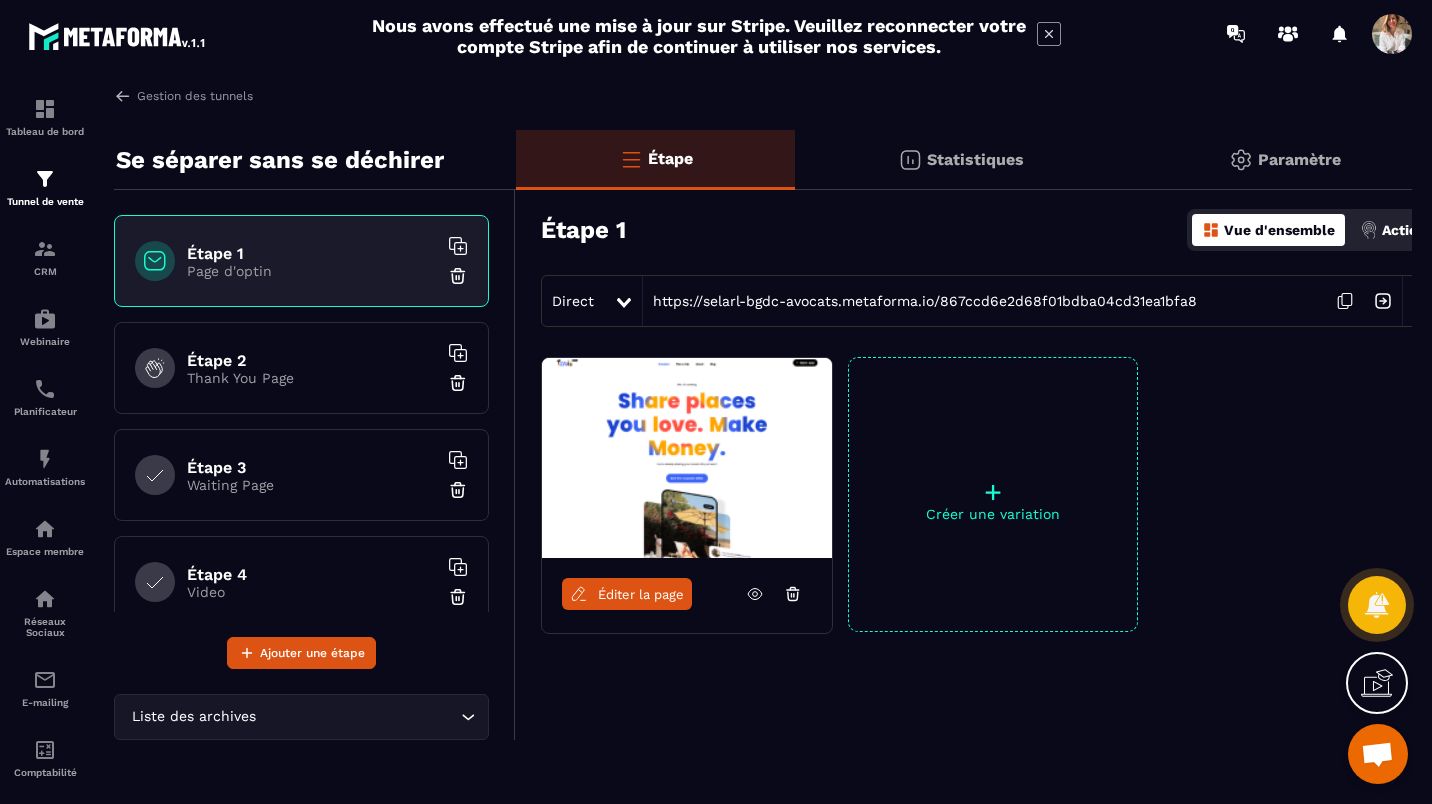 click at bounding box center [687, 458] 